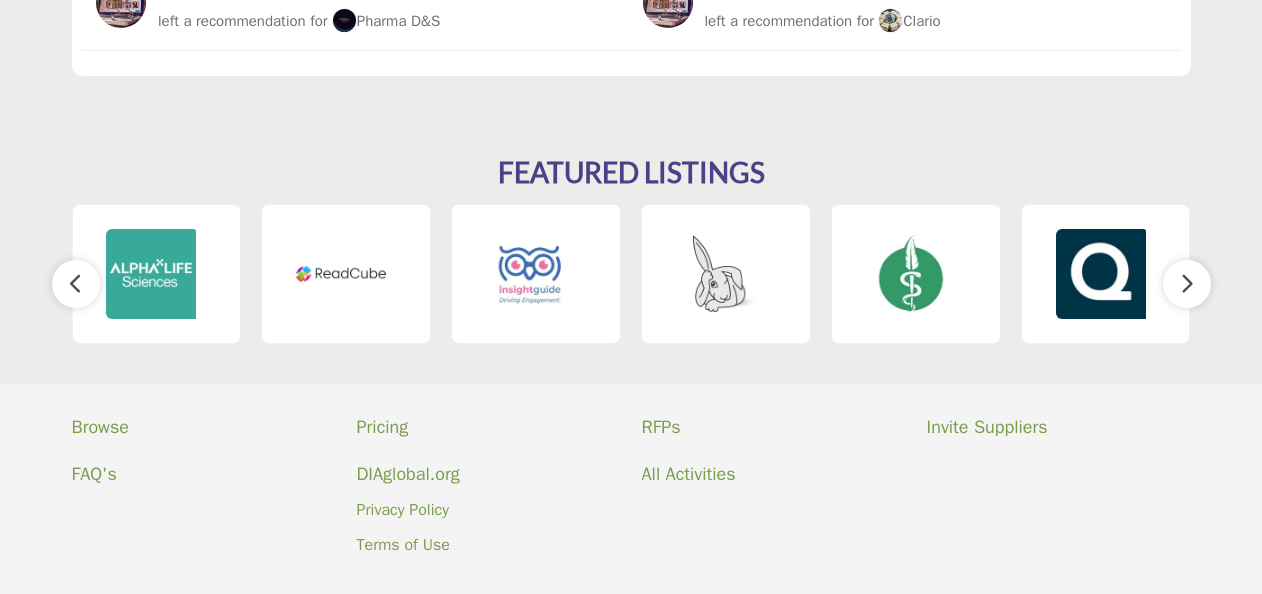 scroll, scrollTop: 2859, scrollLeft: 0, axis: vertical 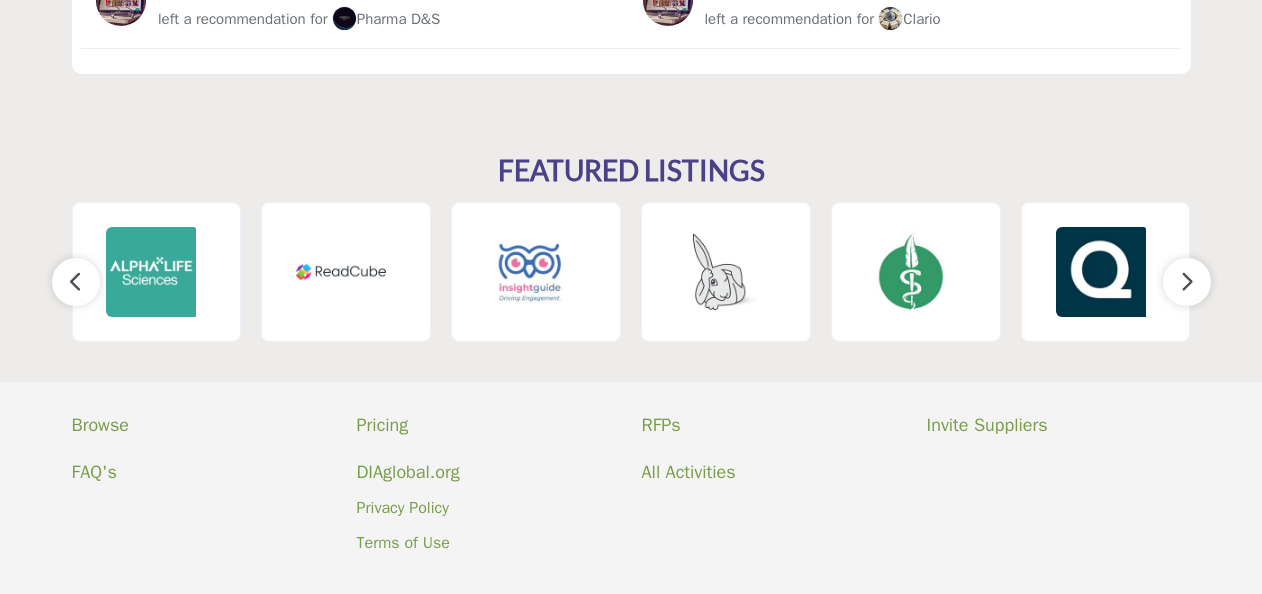 click at bounding box center [1187, 282] 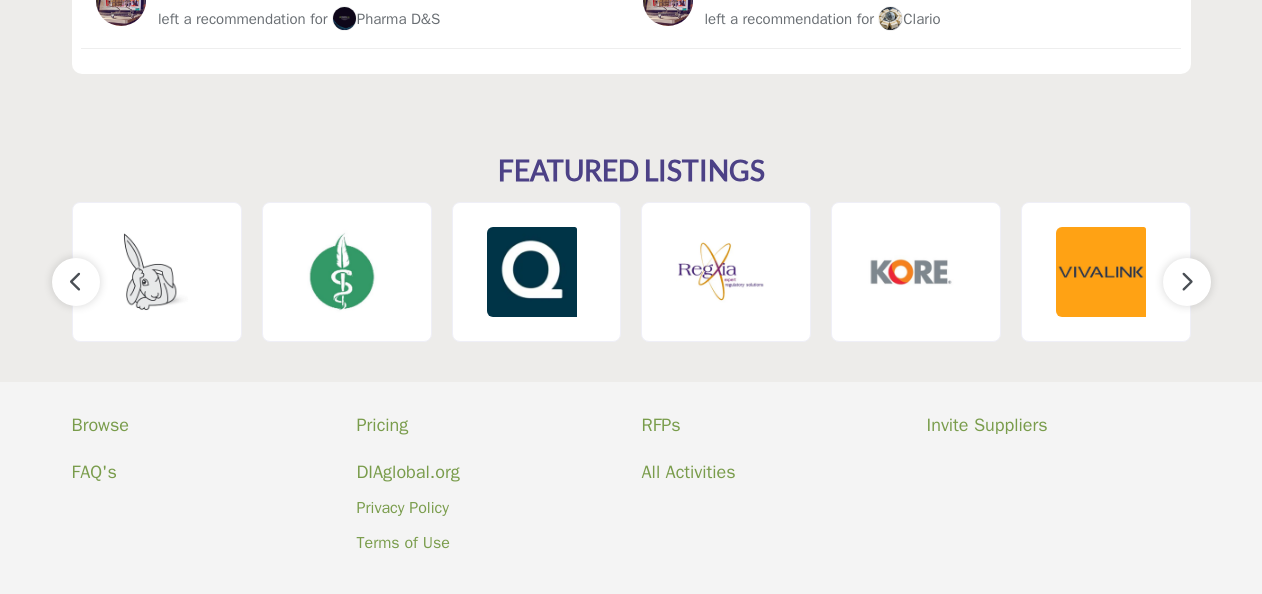 click at bounding box center (1187, 282) 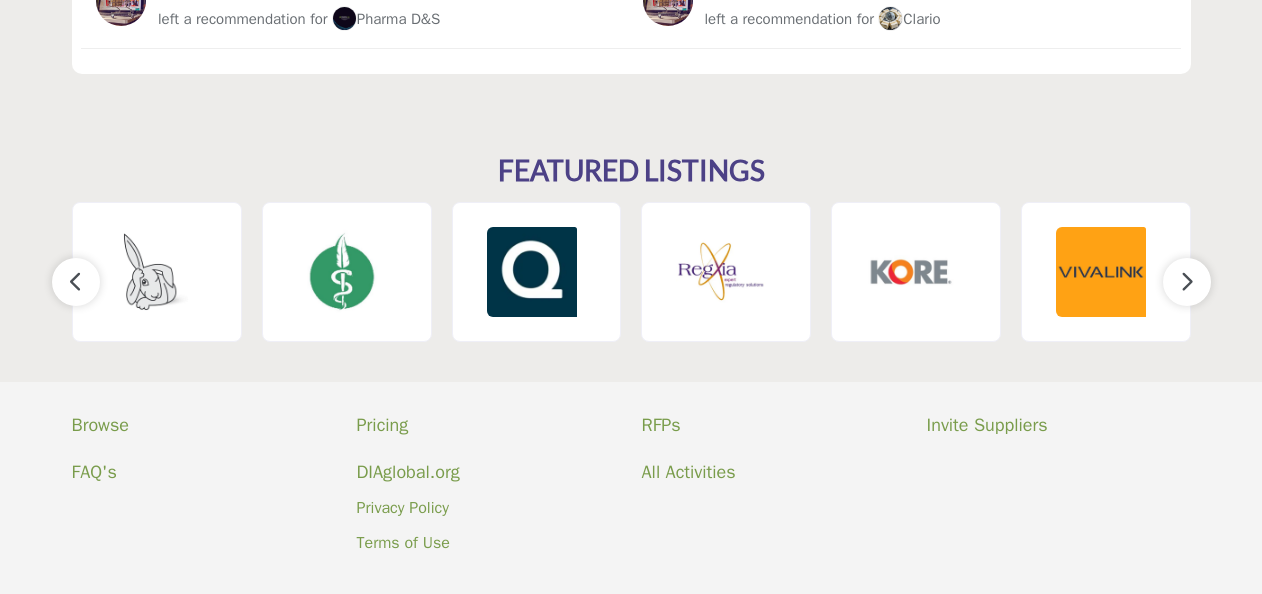 click at bounding box center (1187, 281) 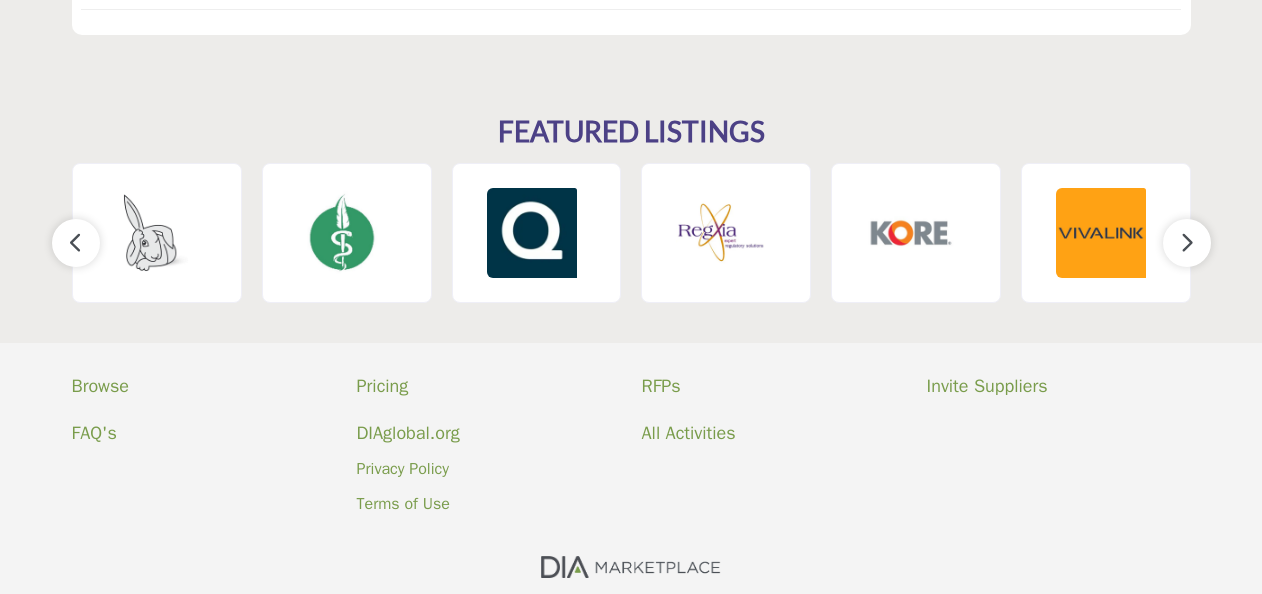 scroll, scrollTop: 2898, scrollLeft: 0, axis: vertical 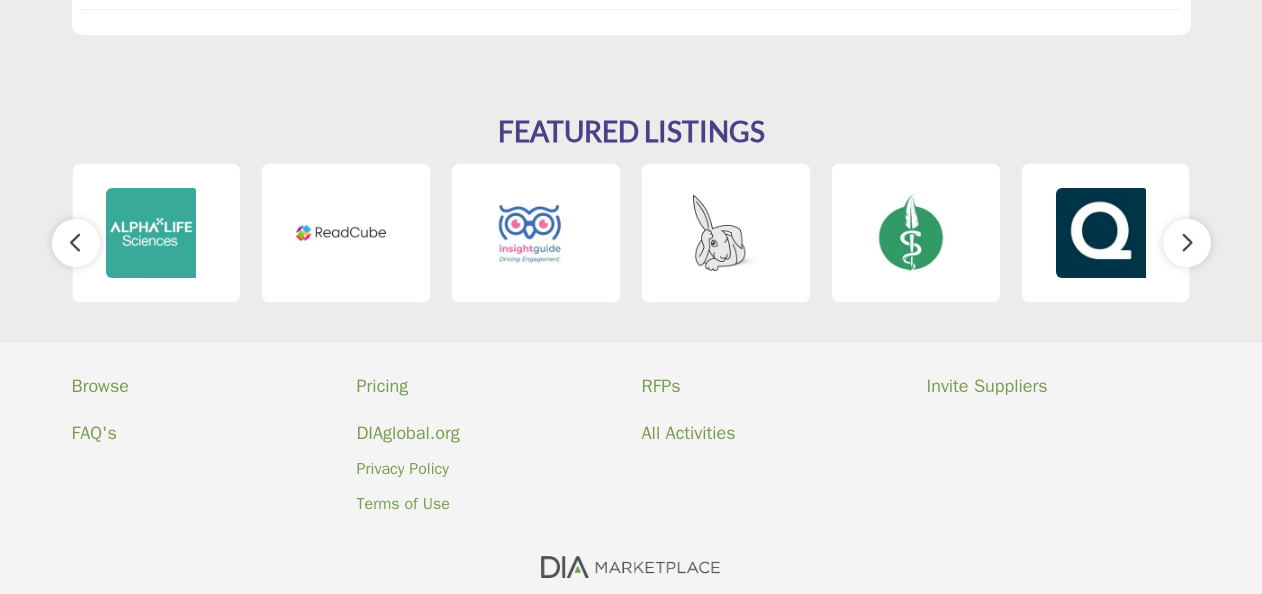 click at bounding box center [76, 243] 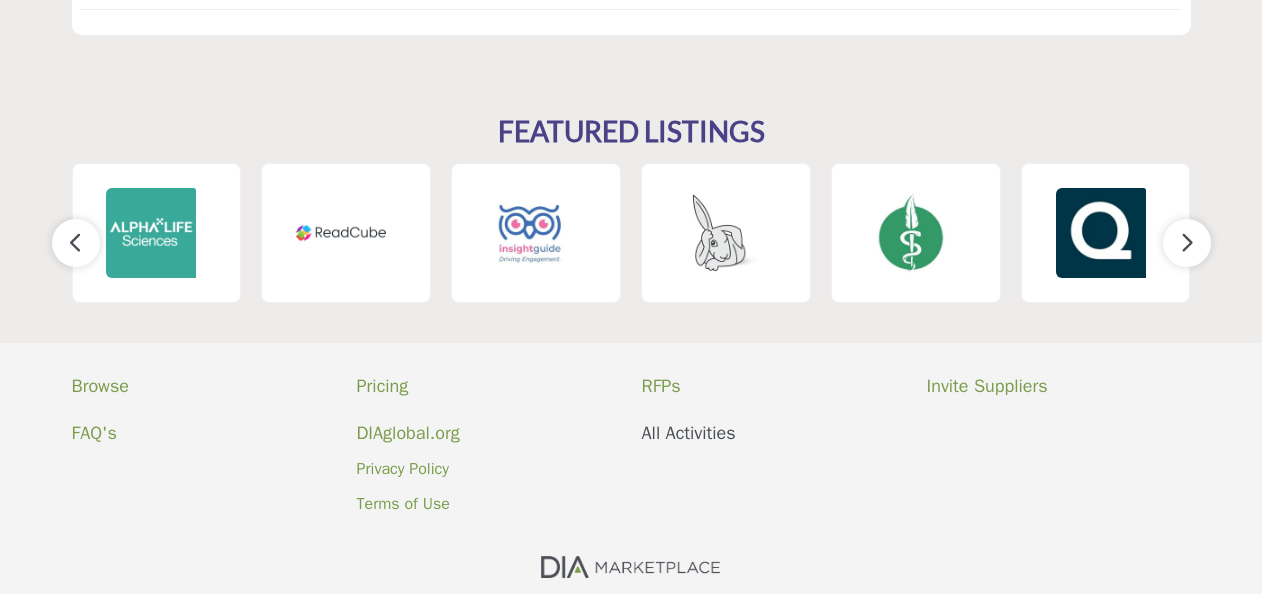 click on "All Activities" at bounding box center [774, 433] 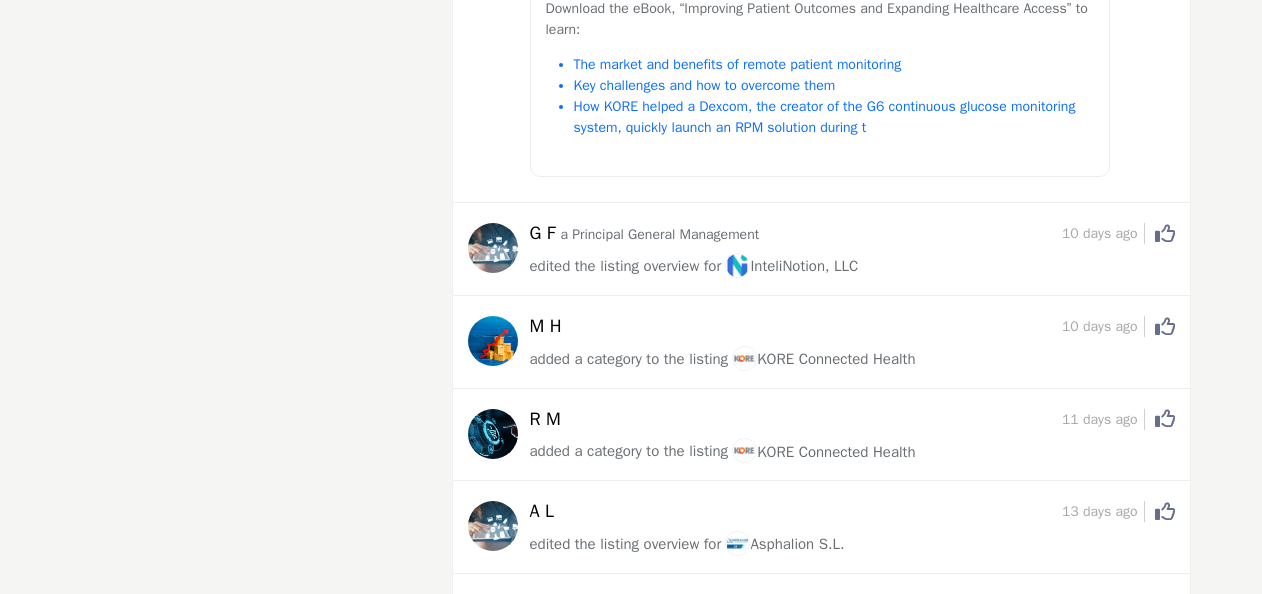 scroll, scrollTop: 0, scrollLeft: 0, axis: both 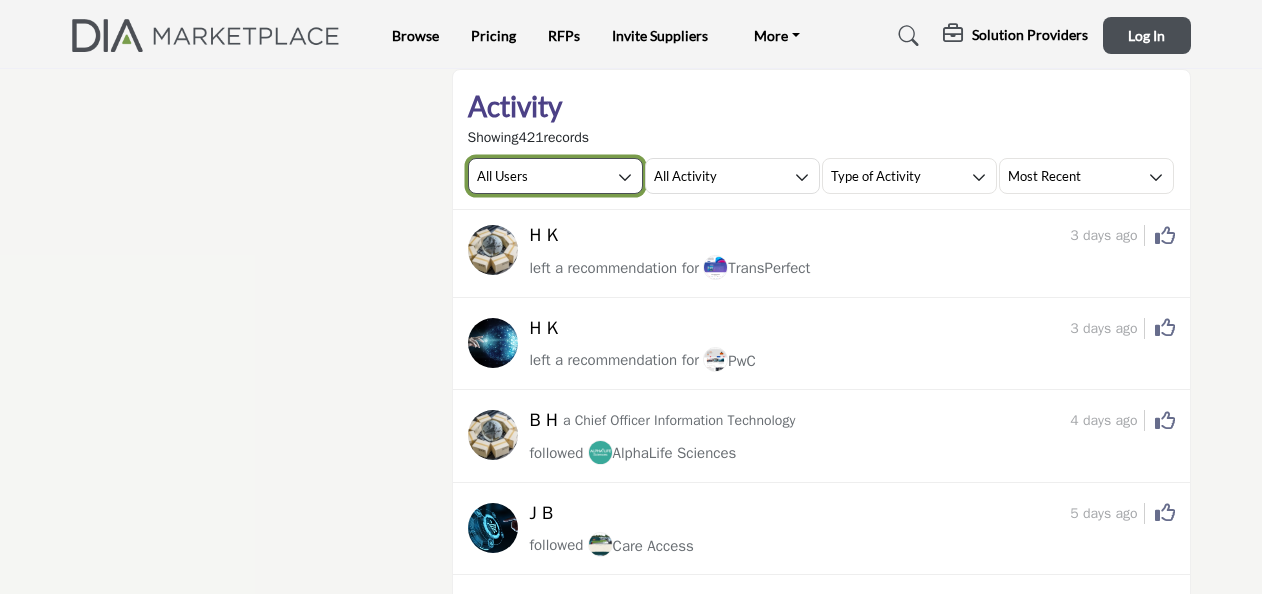 click at bounding box center [625, 177] 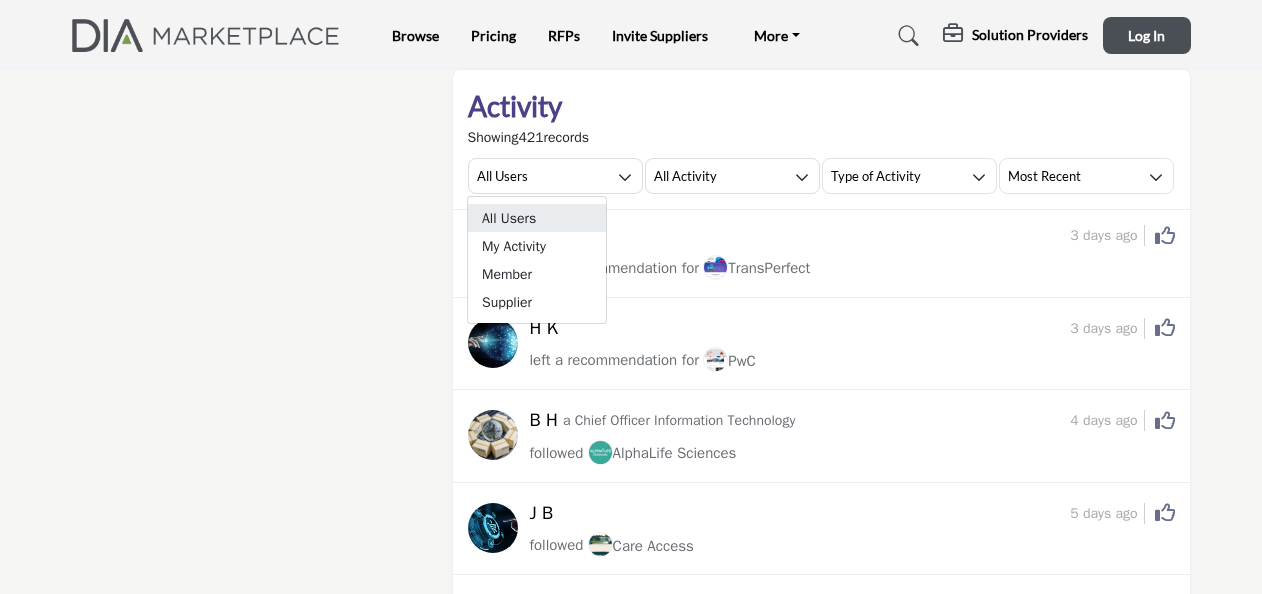 click on "All Users" at bounding box center (537, 218) 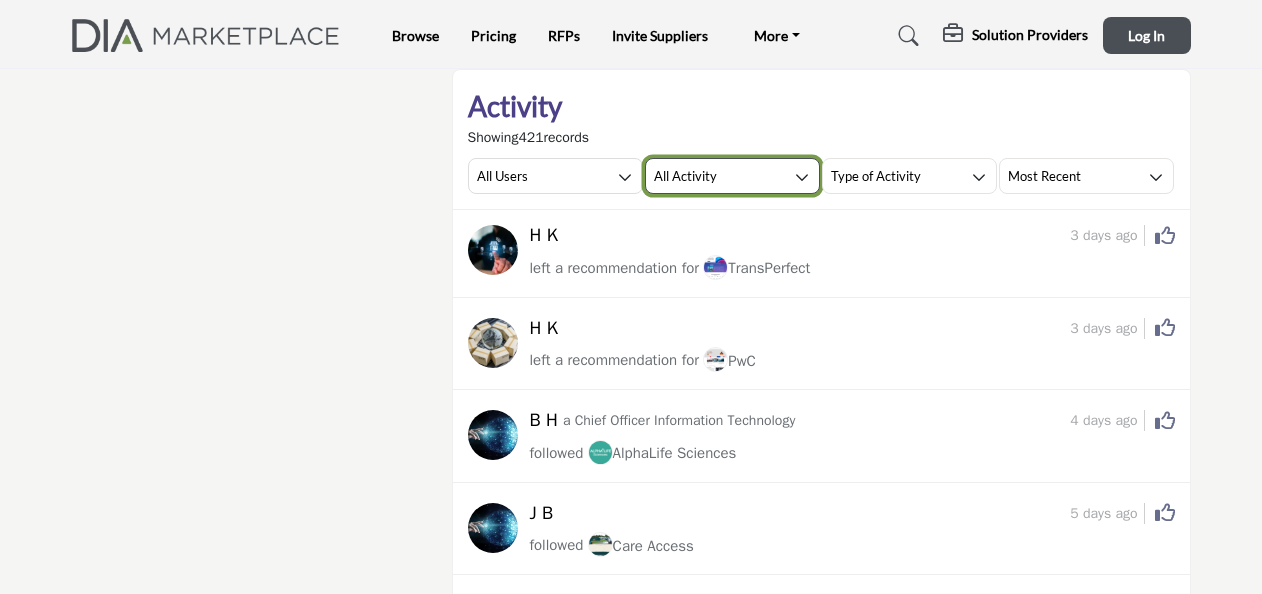 click at bounding box center (802, 177) 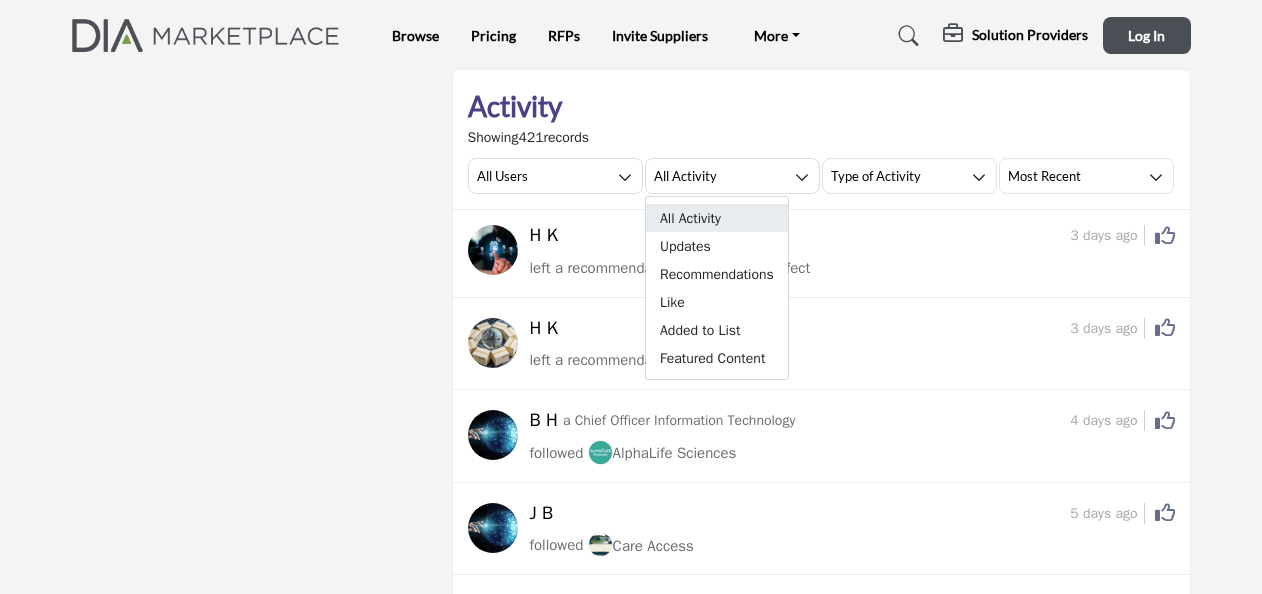 click on "All Activity" at bounding box center [717, 218] 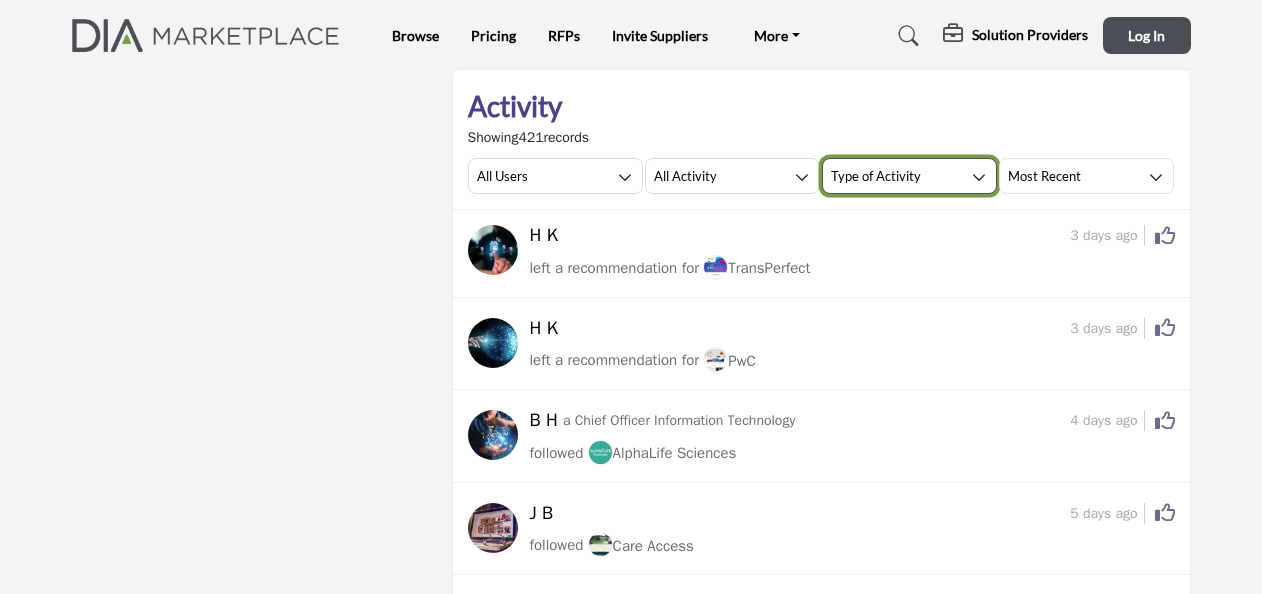 click on "Type of Activity" at bounding box center [909, 176] 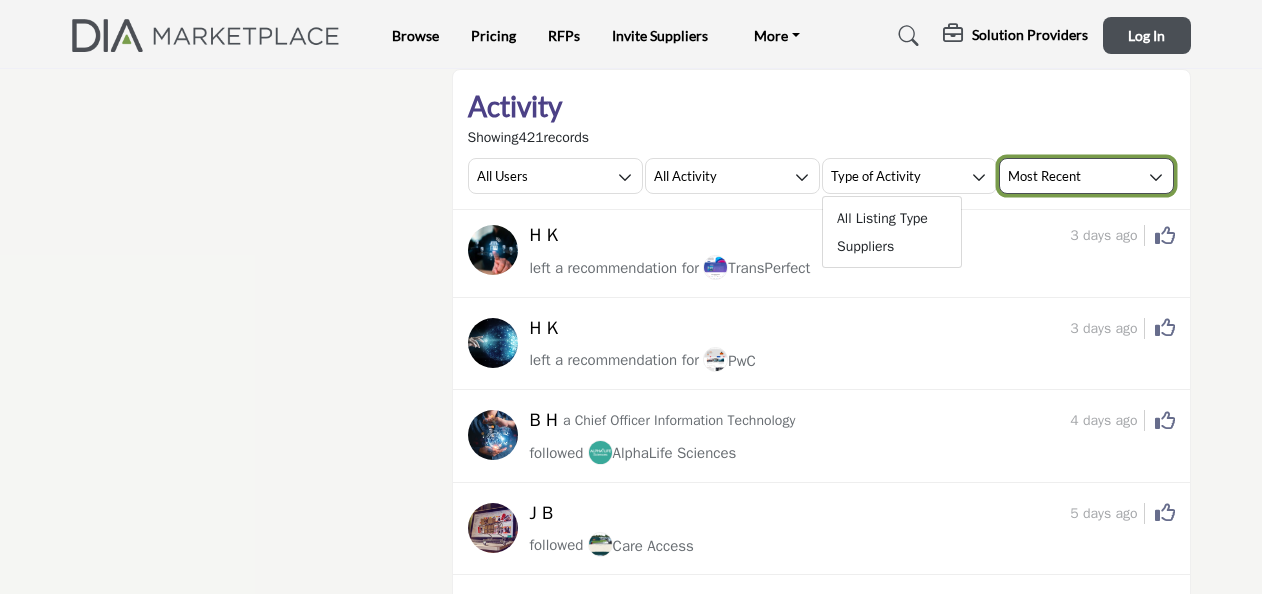 click at bounding box center [1156, 177] 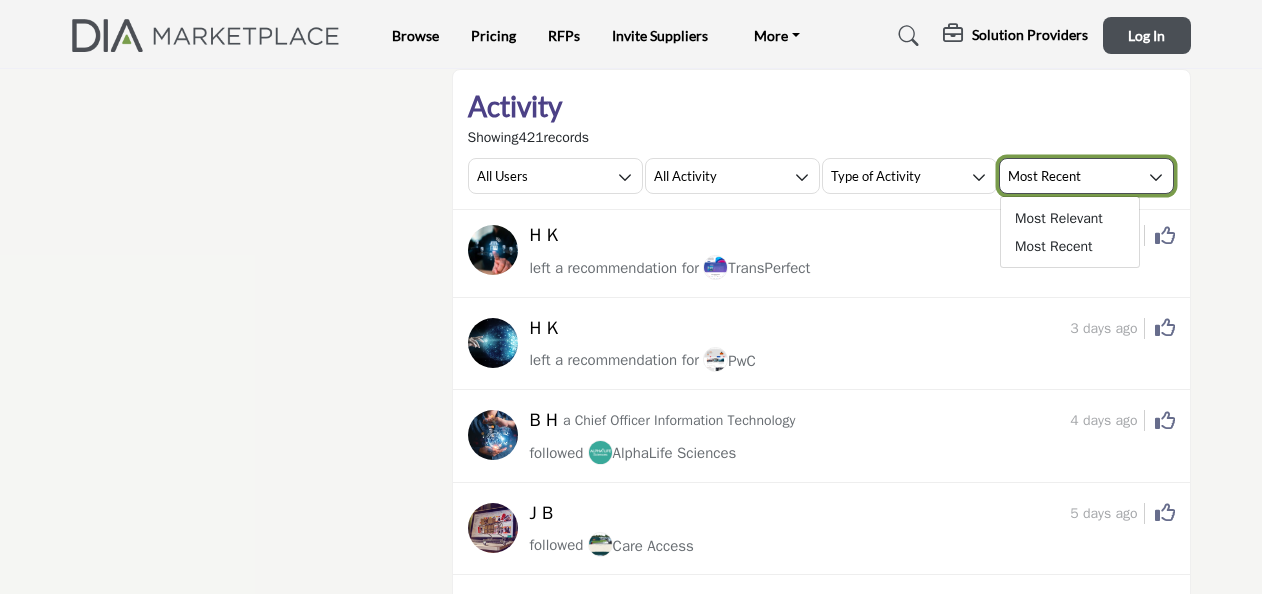 click at bounding box center (1156, 177) 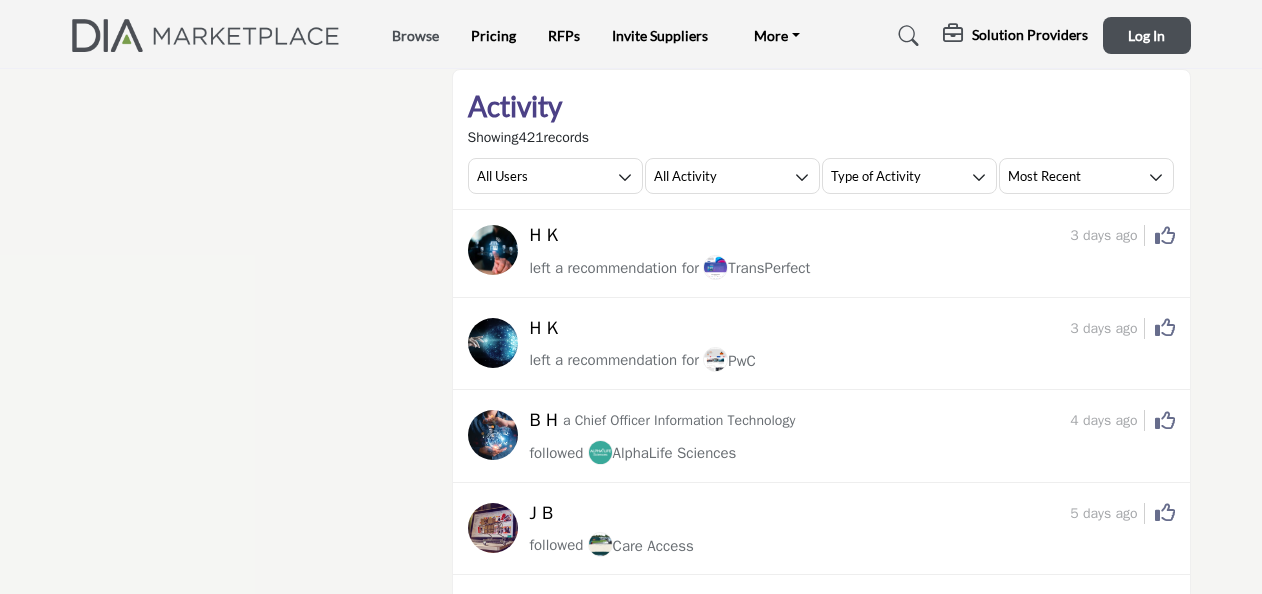 click on "Browse" at bounding box center [415, 35] 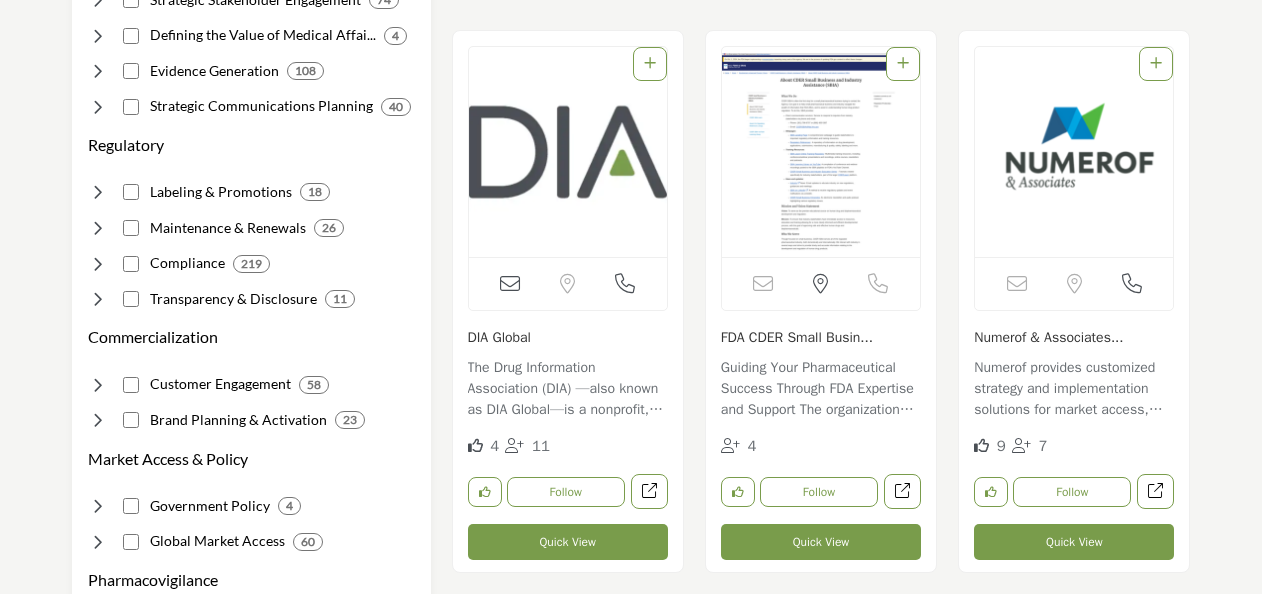 scroll, scrollTop: 508, scrollLeft: 0, axis: vertical 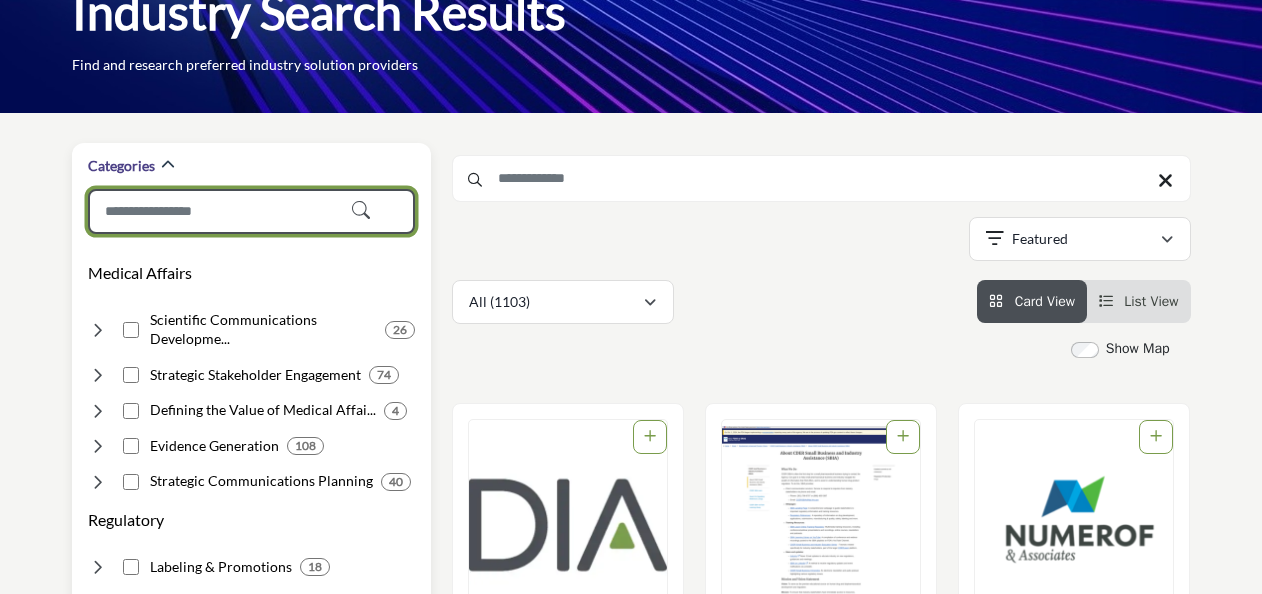 click at bounding box center [251, 211] 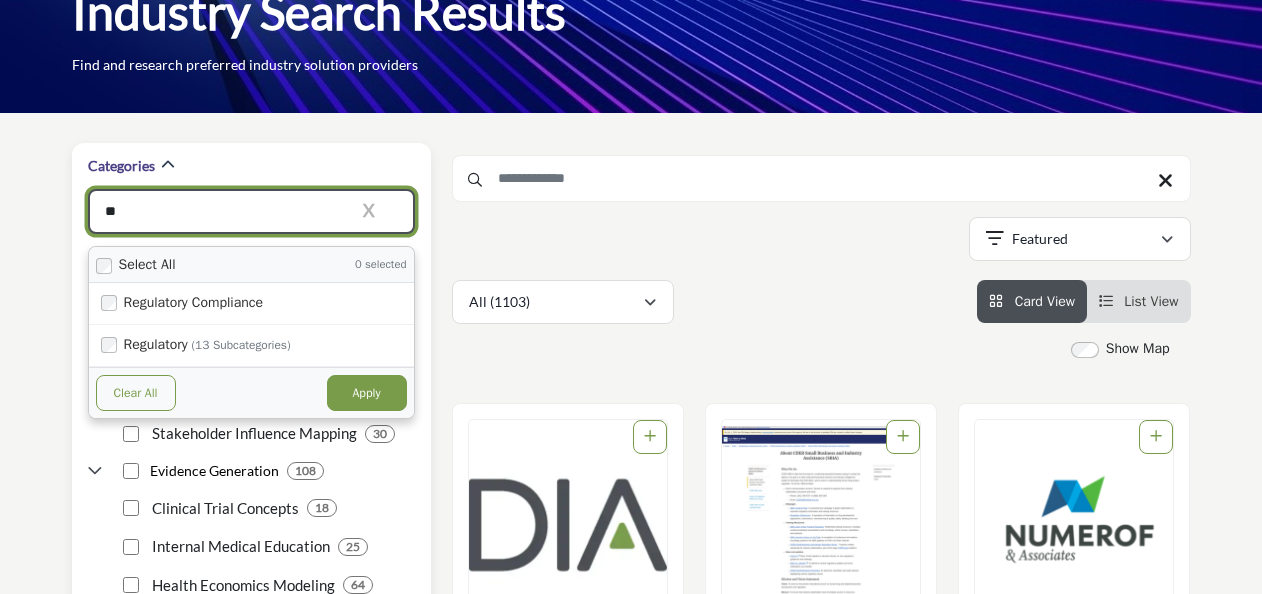 type on "***" 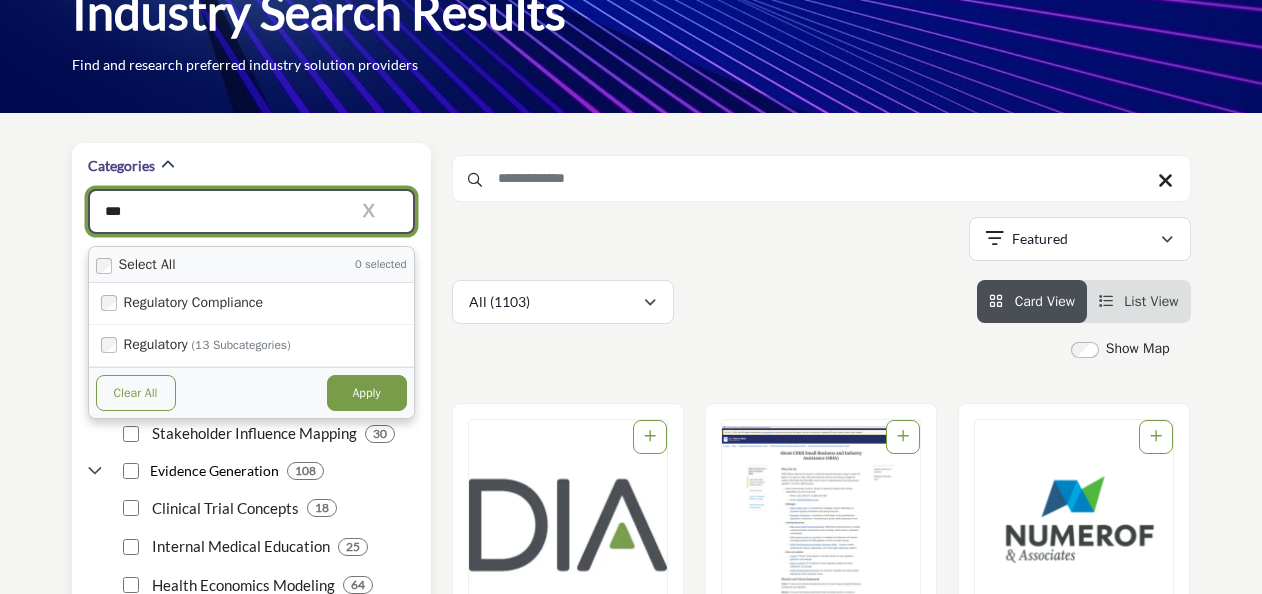 type on "**********" 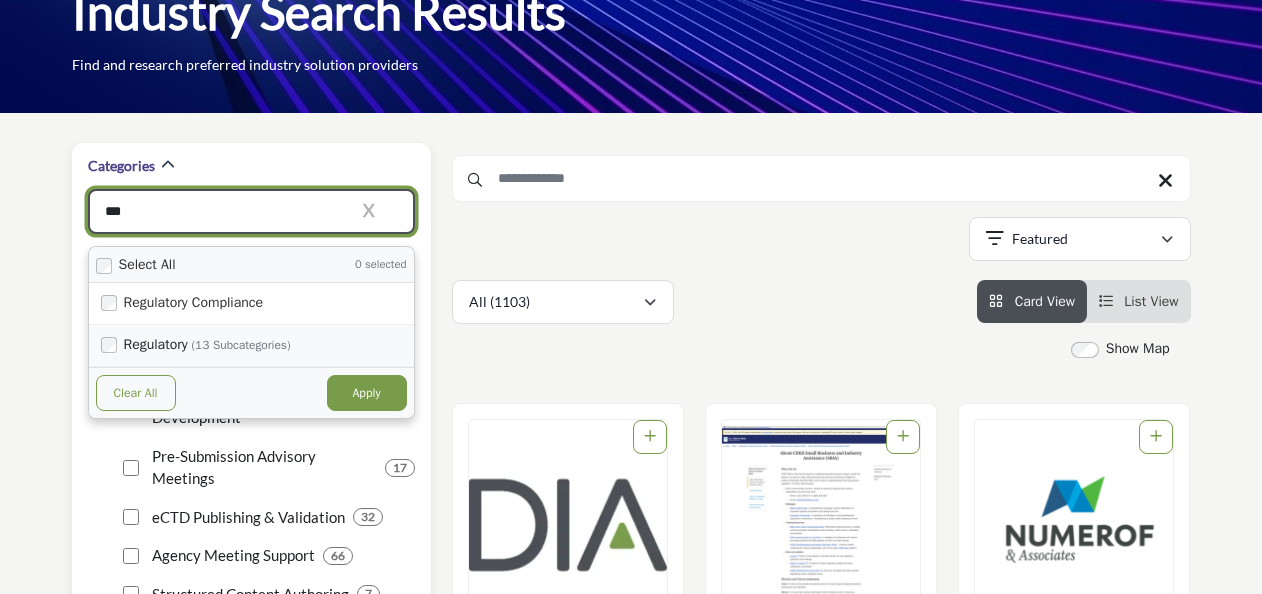 click on "Reg ulatory  (13 subcategories)" at bounding box center (263, 345) 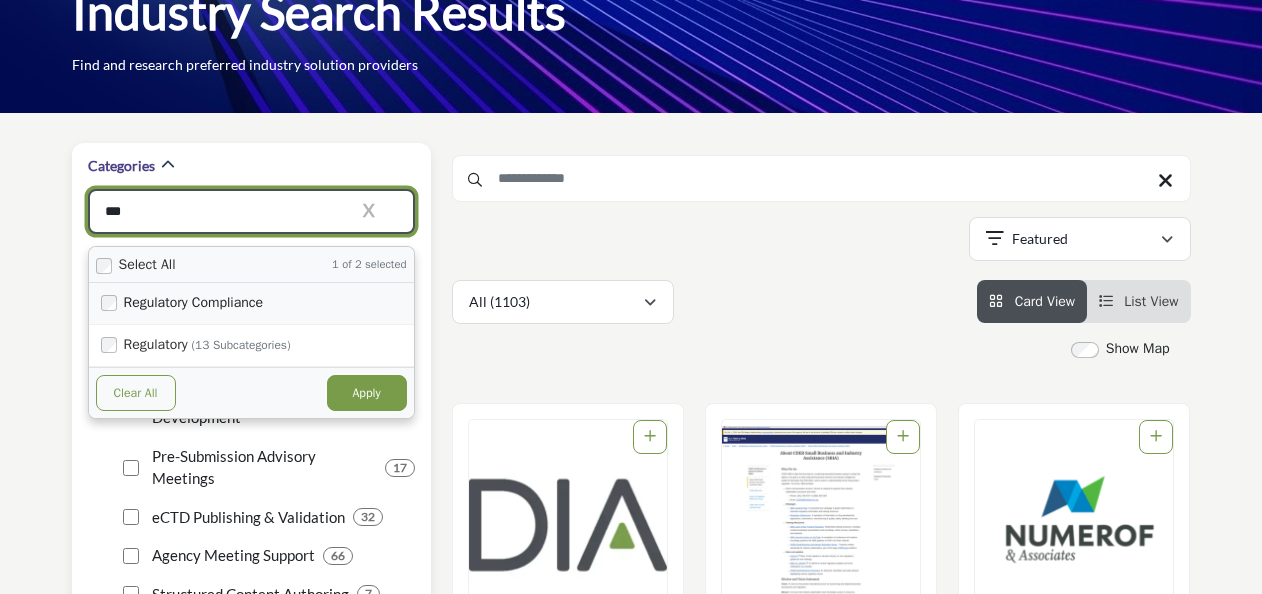 click on "Reg ulatory Compliance" at bounding box center (251, 304) 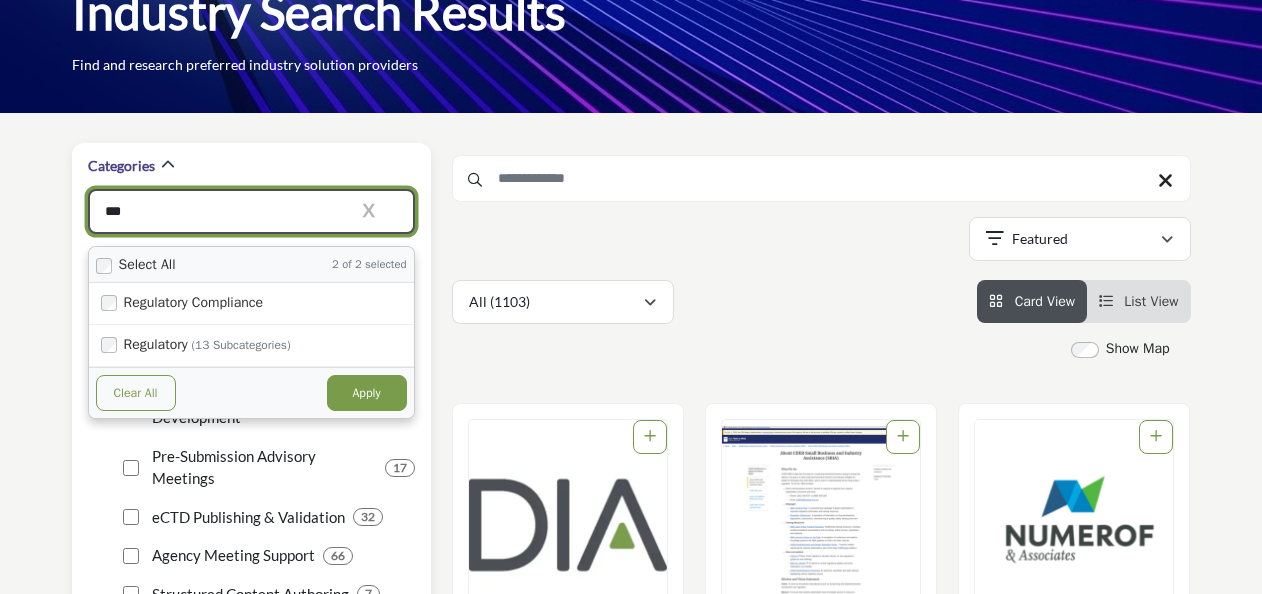 click on "Apply" at bounding box center (367, 393) 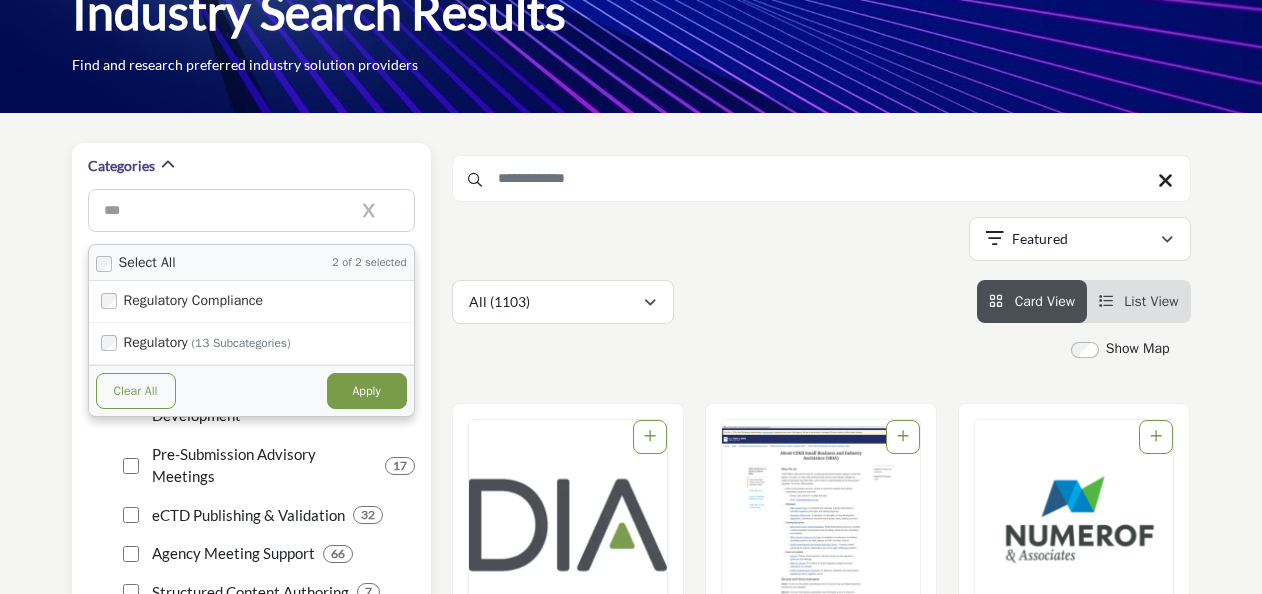 type 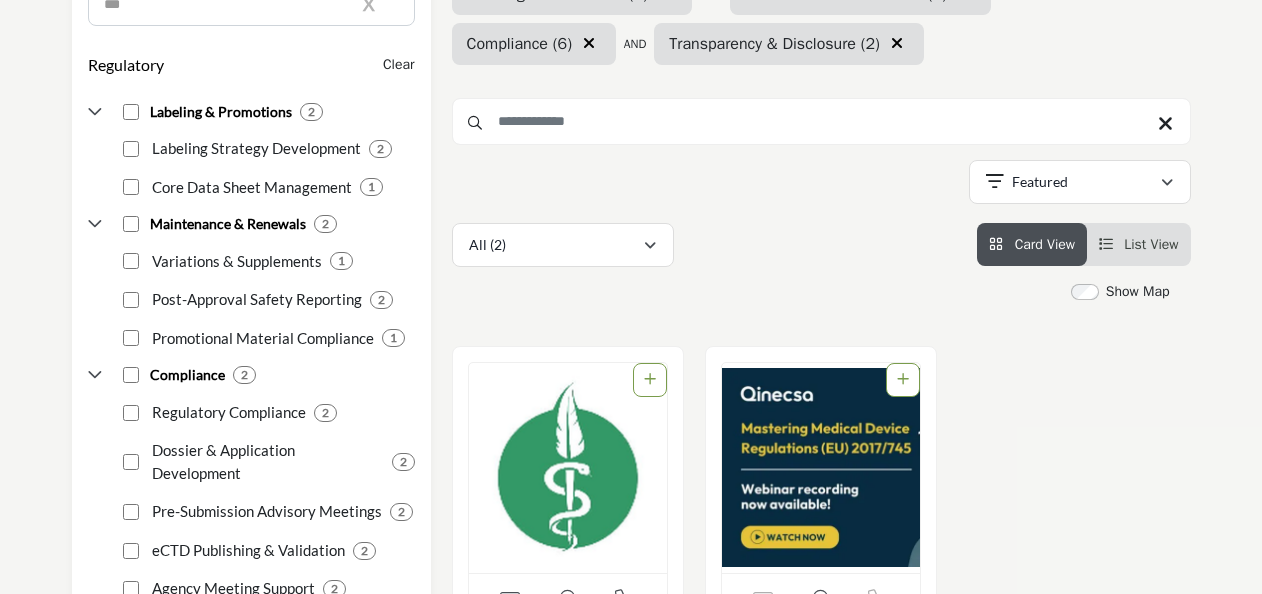 scroll, scrollTop: 138, scrollLeft: 0, axis: vertical 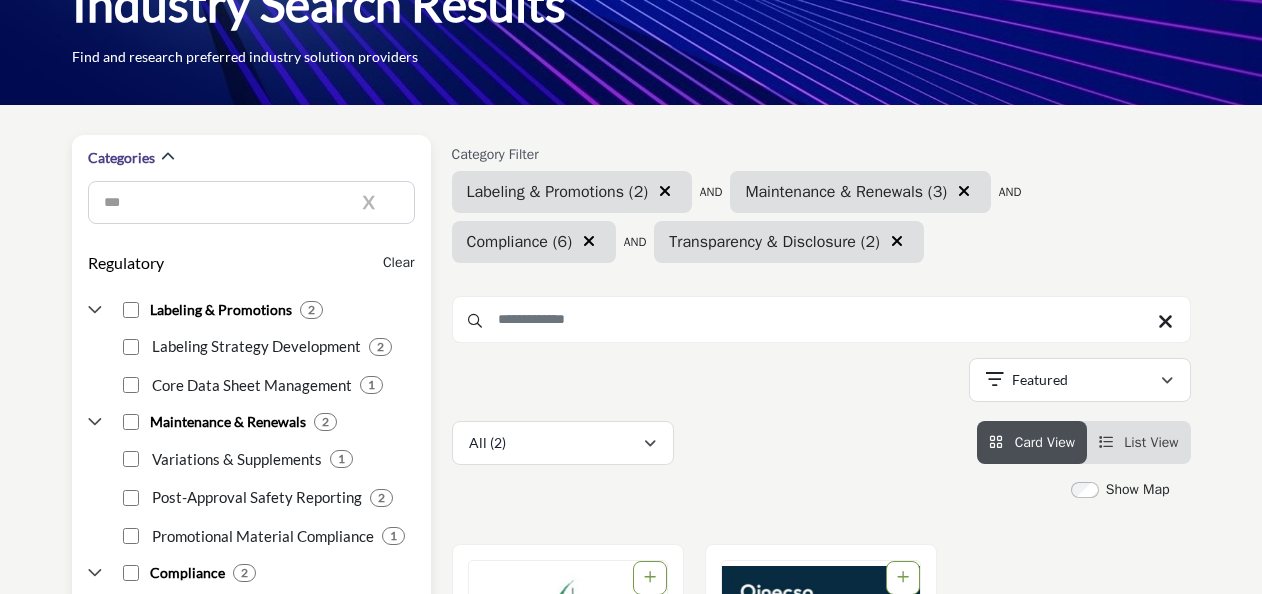 click on "Clear" at bounding box center [399, 262] 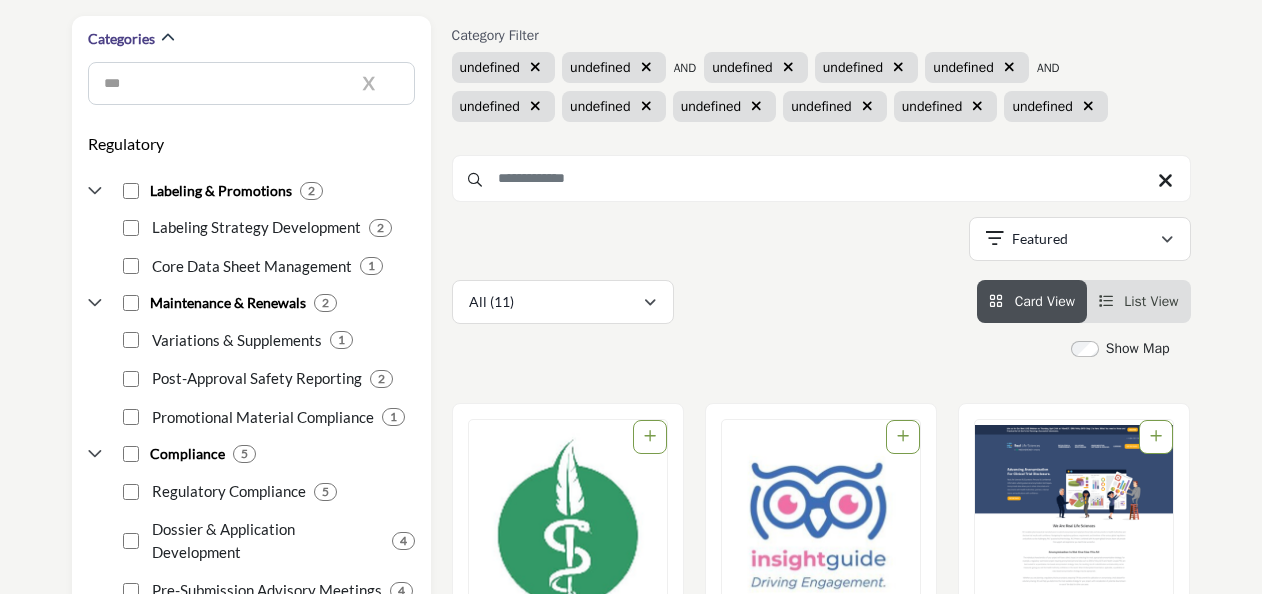 scroll, scrollTop: 0, scrollLeft: 0, axis: both 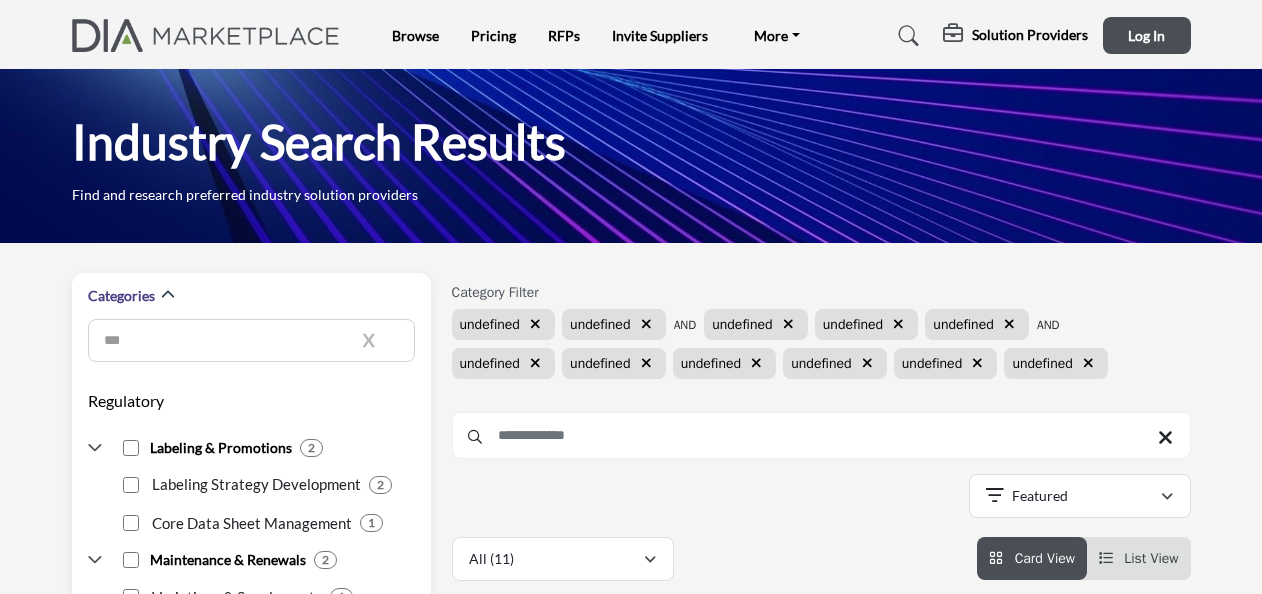 click at bounding box center [361, 340] 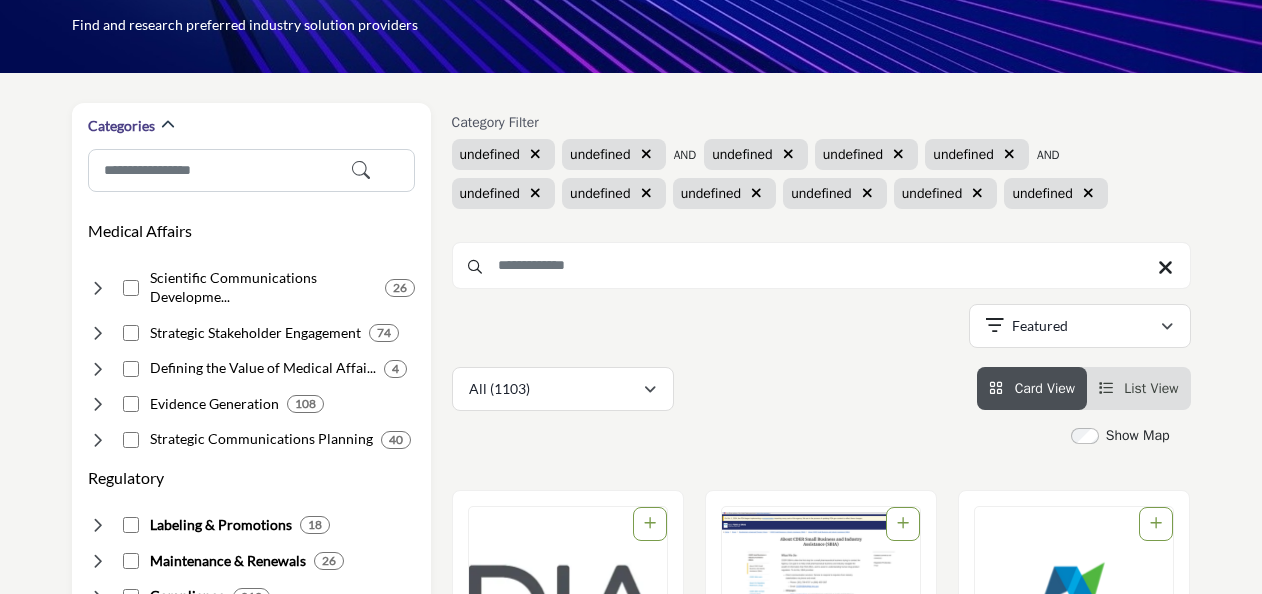 scroll, scrollTop: 0, scrollLeft: 0, axis: both 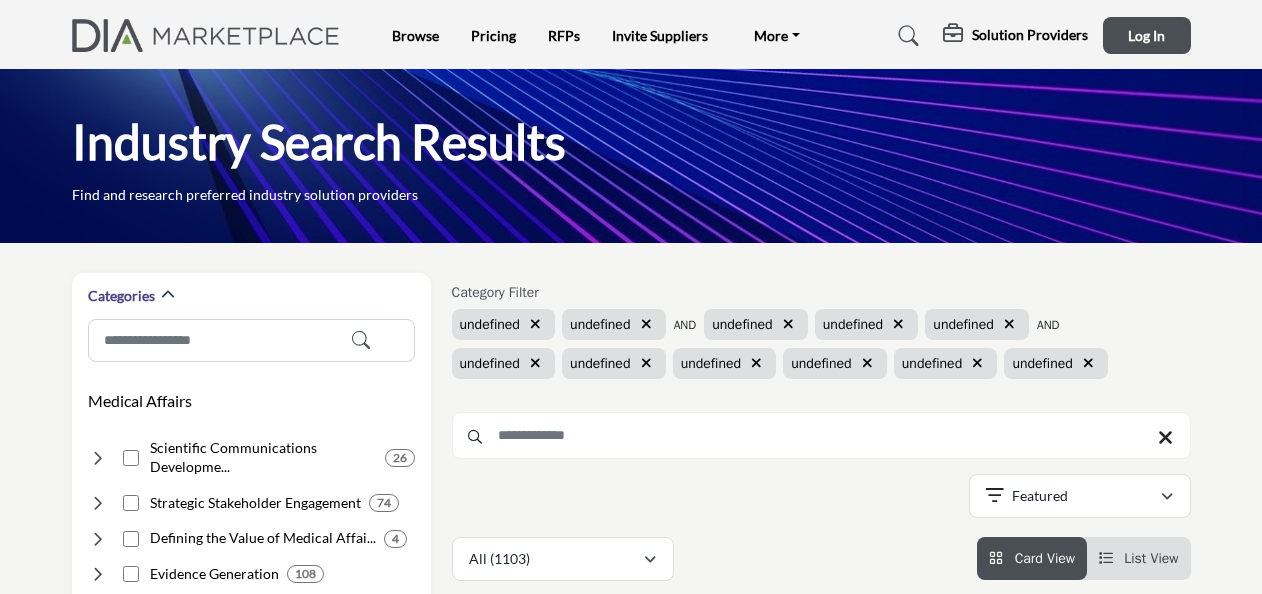 click on "Browse
Pricing
RFPs
Invite Suppliers
More" at bounding box center (631, 35) 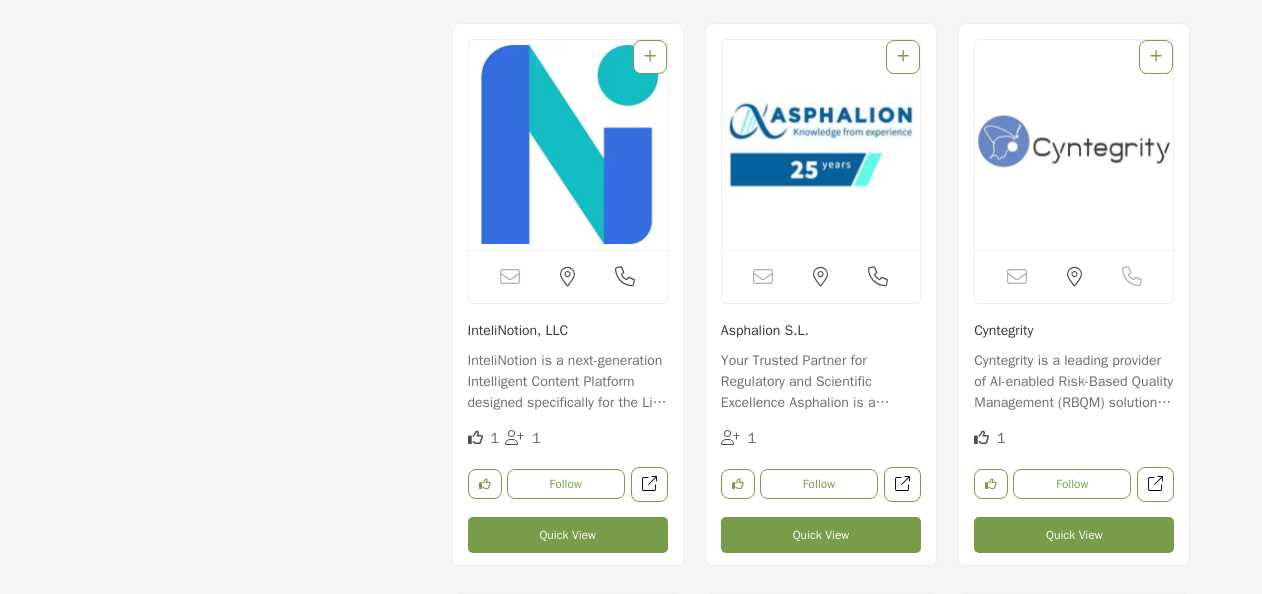 scroll, scrollTop: 5210, scrollLeft: 0, axis: vertical 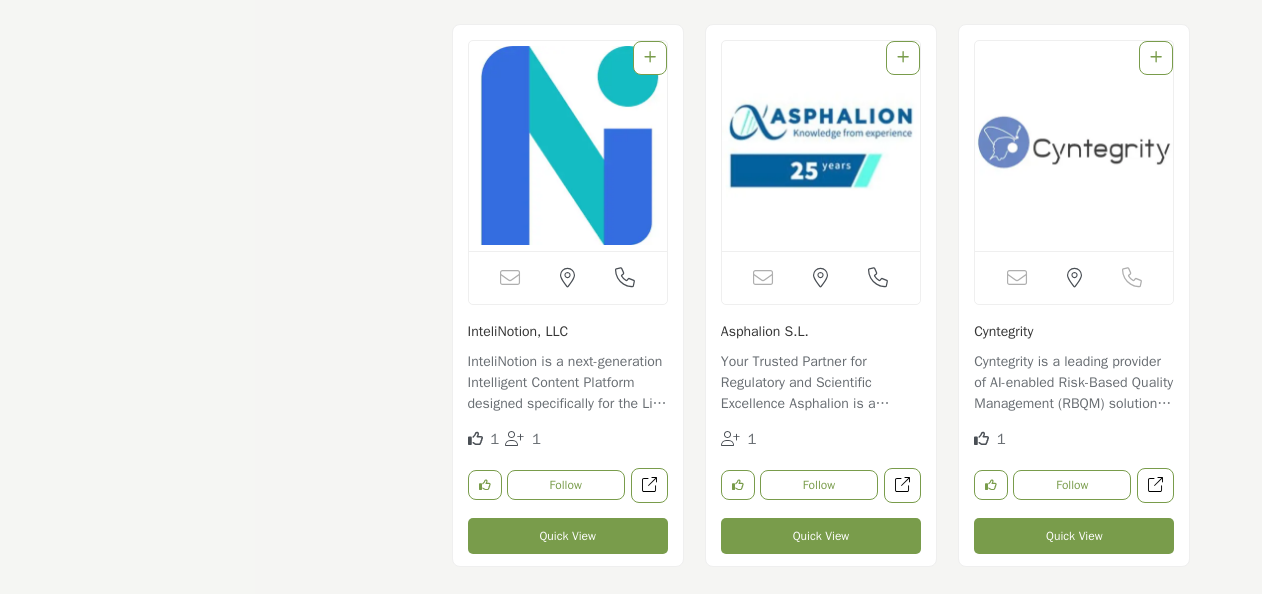 click on "Your Trusted Partner for Regulatory and Scientific Excellence    Asphalion  is a leading international consultancy offering expert regulatory, scie..." at bounding box center (821, 384) 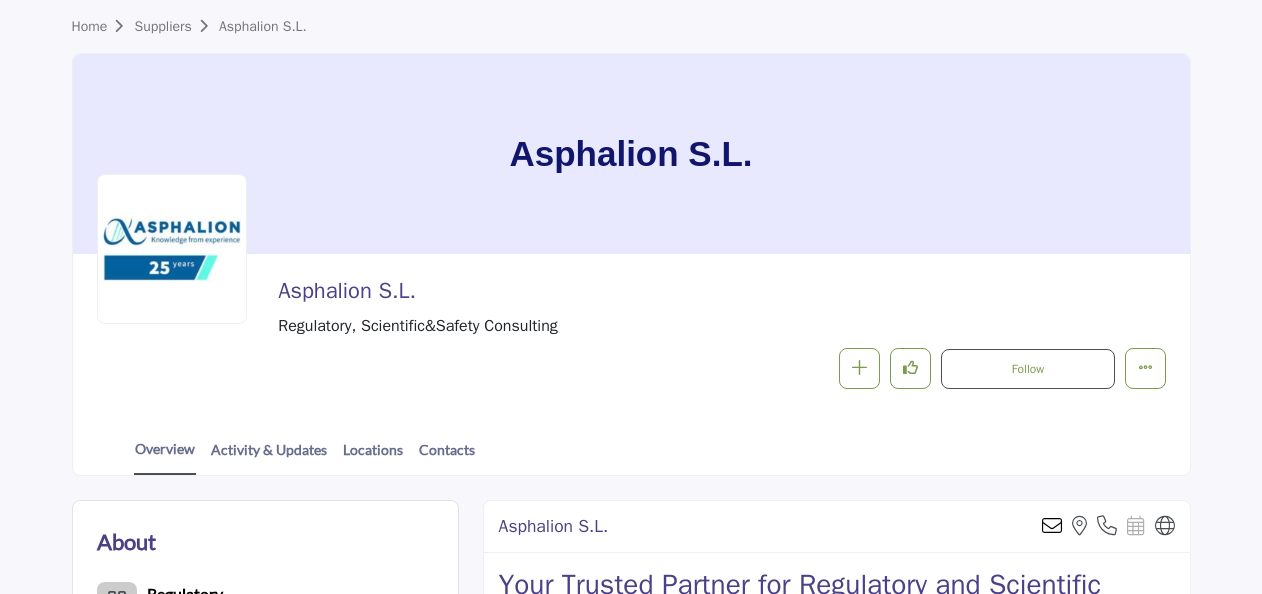 scroll, scrollTop: 0, scrollLeft: 0, axis: both 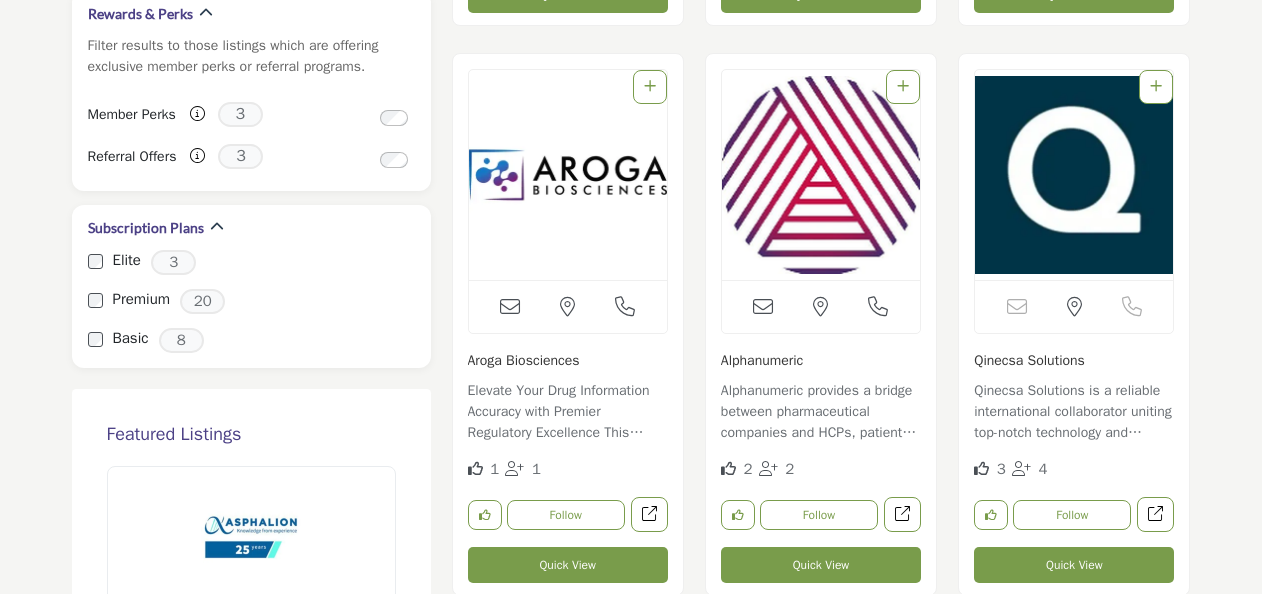 click on "Quick View" at bounding box center [1074, 565] 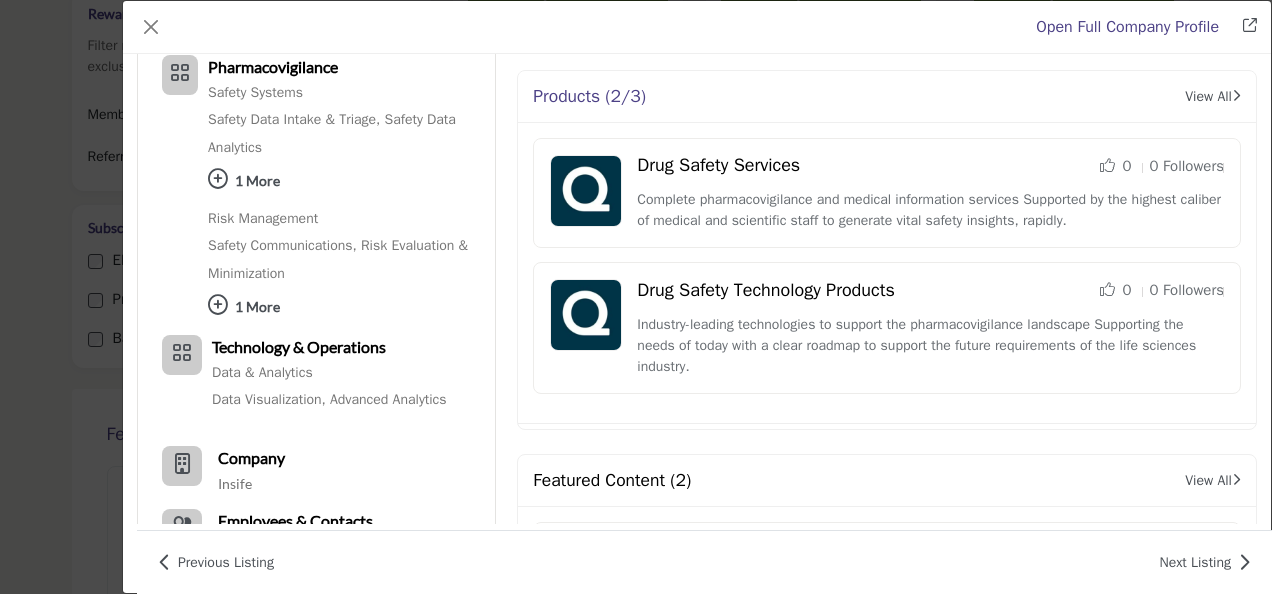 scroll, scrollTop: 0, scrollLeft: 0, axis: both 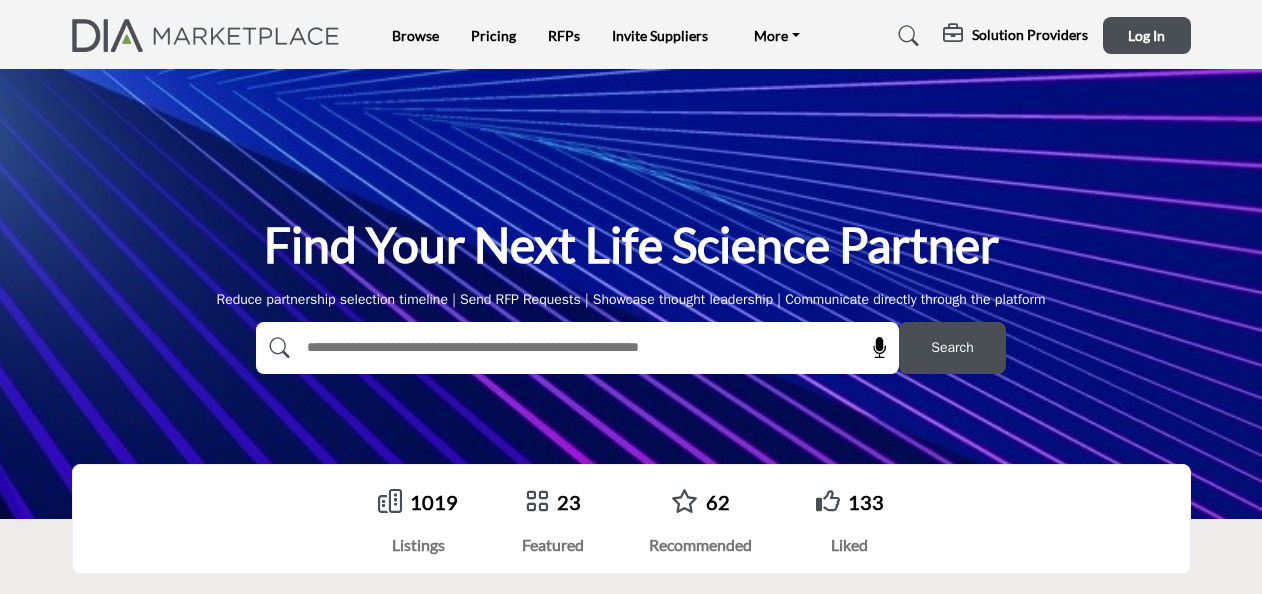 click at bounding box center [534, 348] 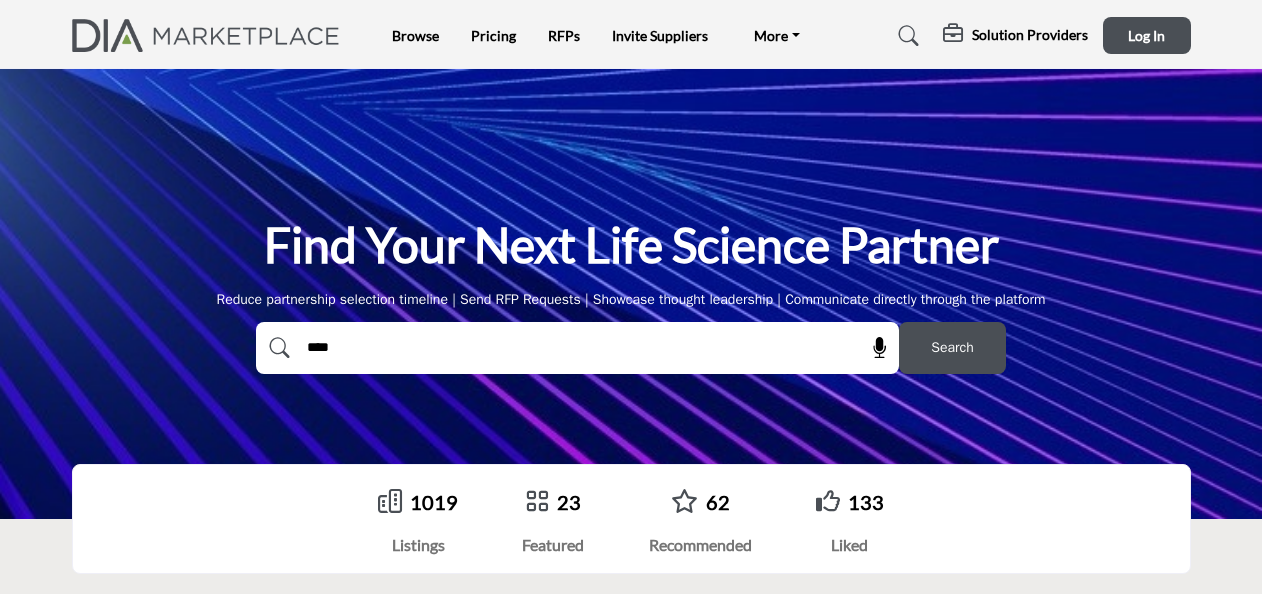 type on "****" 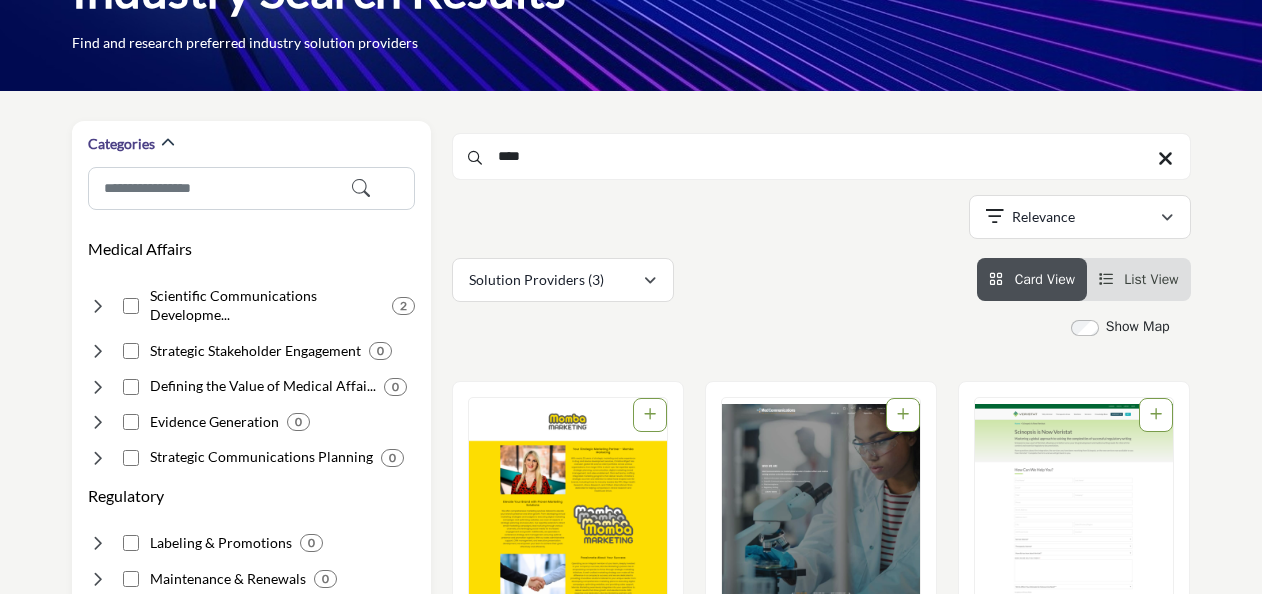 scroll, scrollTop: 0, scrollLeft: 0, axis: both 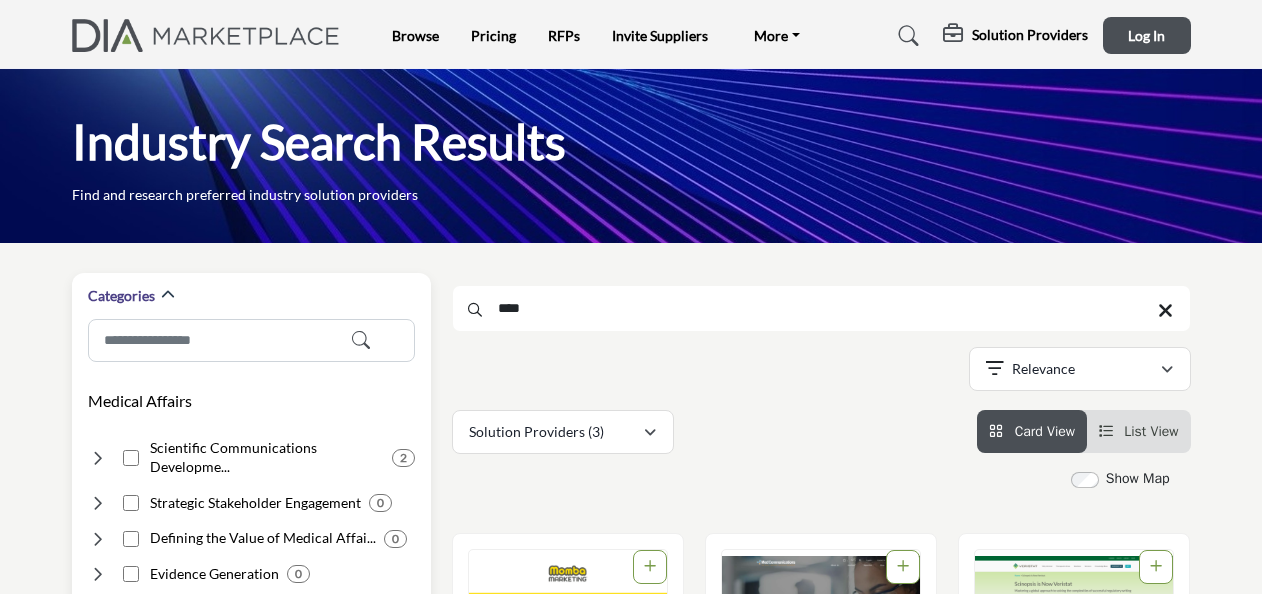 drag, startPoint x: 560, startPoint y: 310, endPoint x: 358, endPoint y: 301, distance: 202.2004 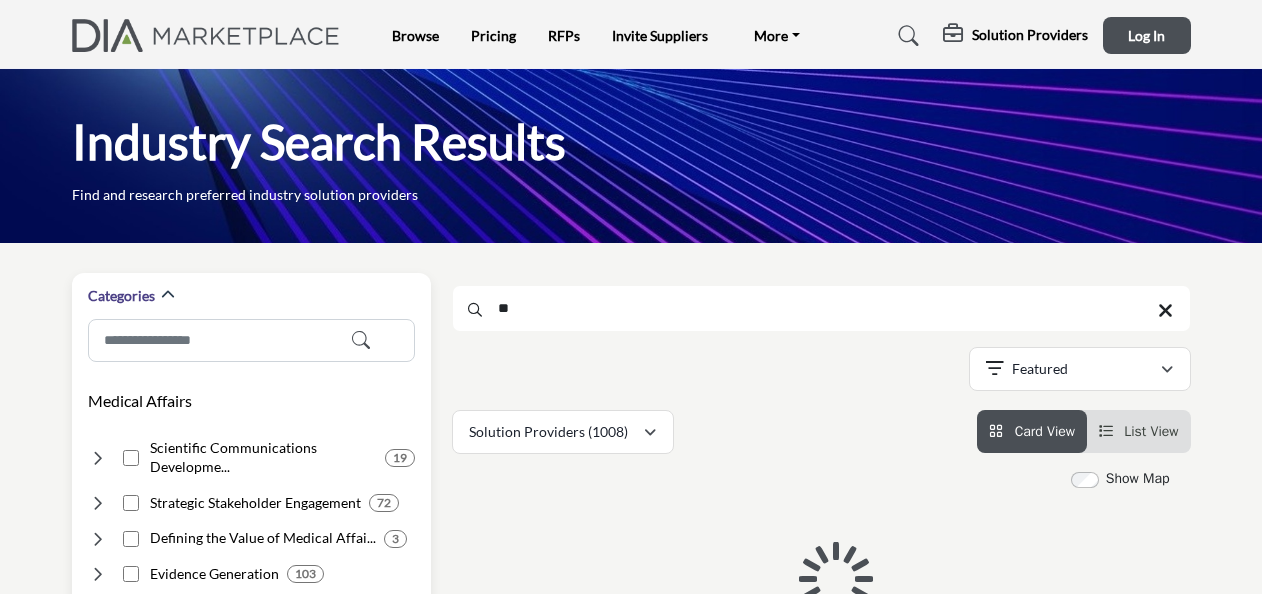 type on "*" 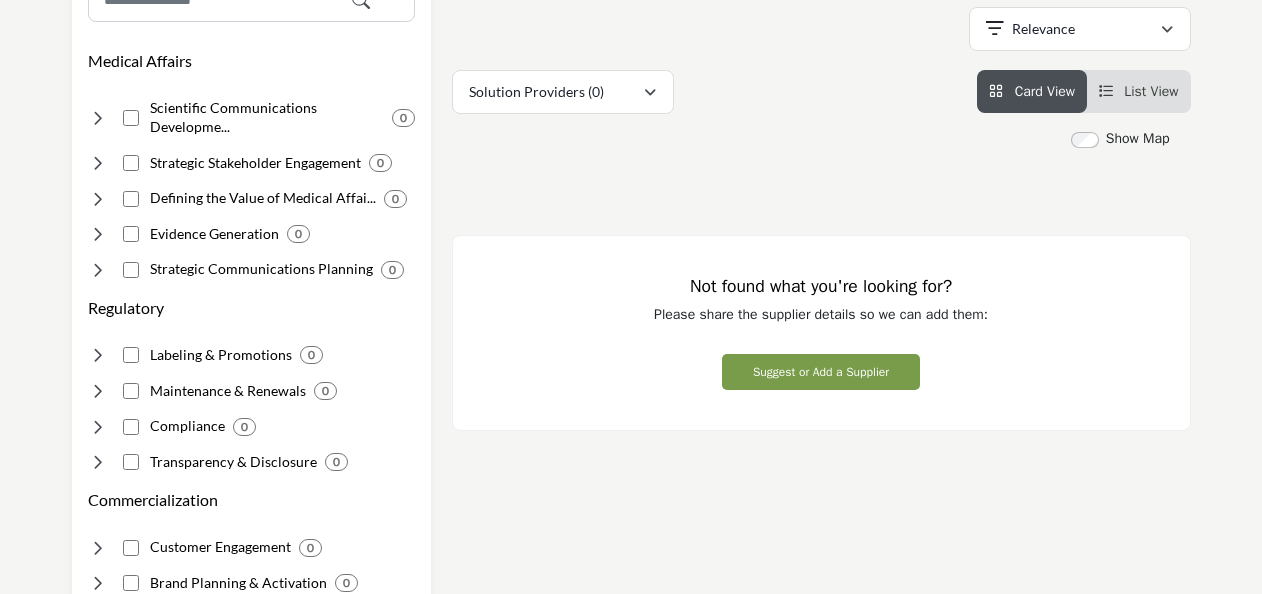 scroll, scrollTop: 0, scrollLeft: 0, axis: both 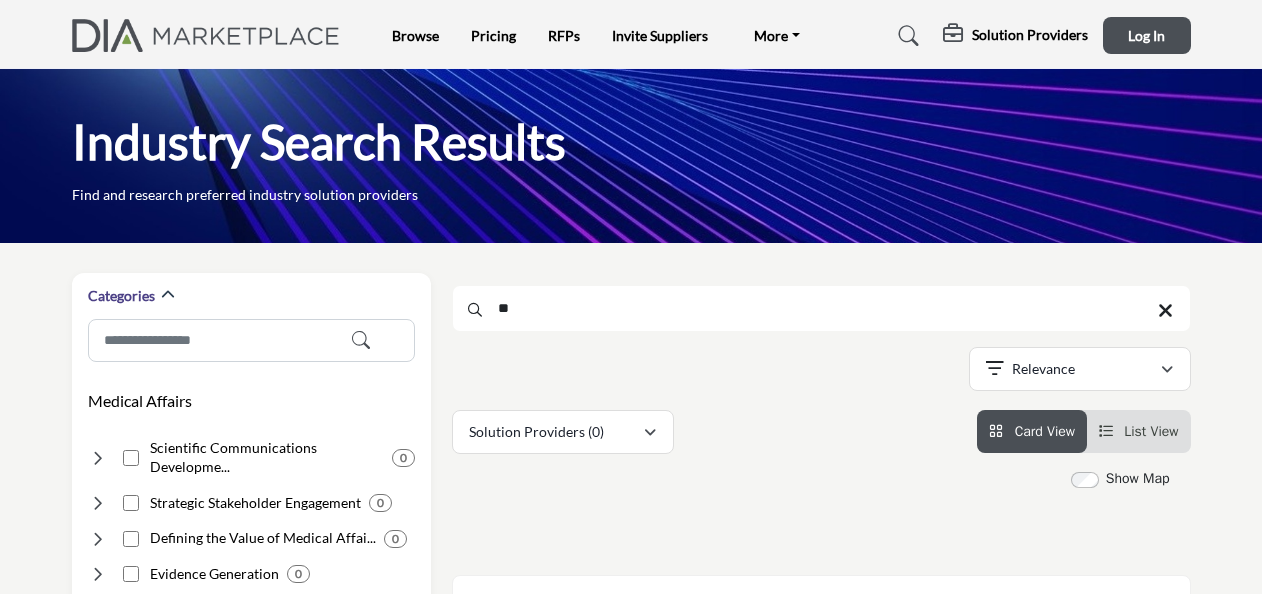 type on "*" 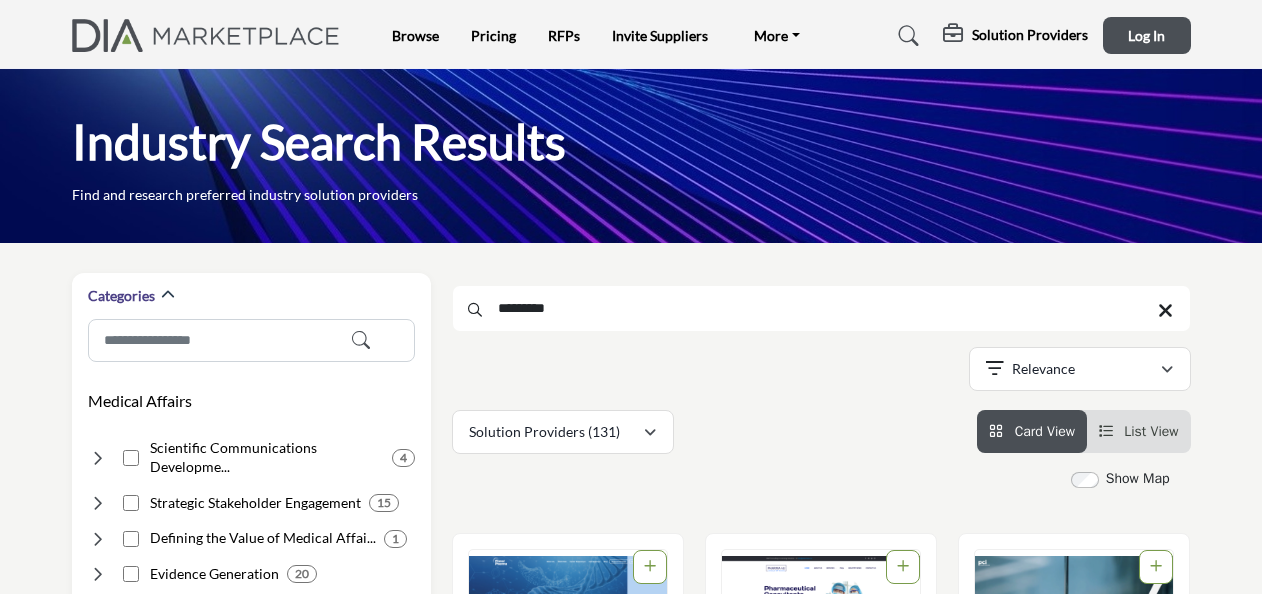 type on "*********" 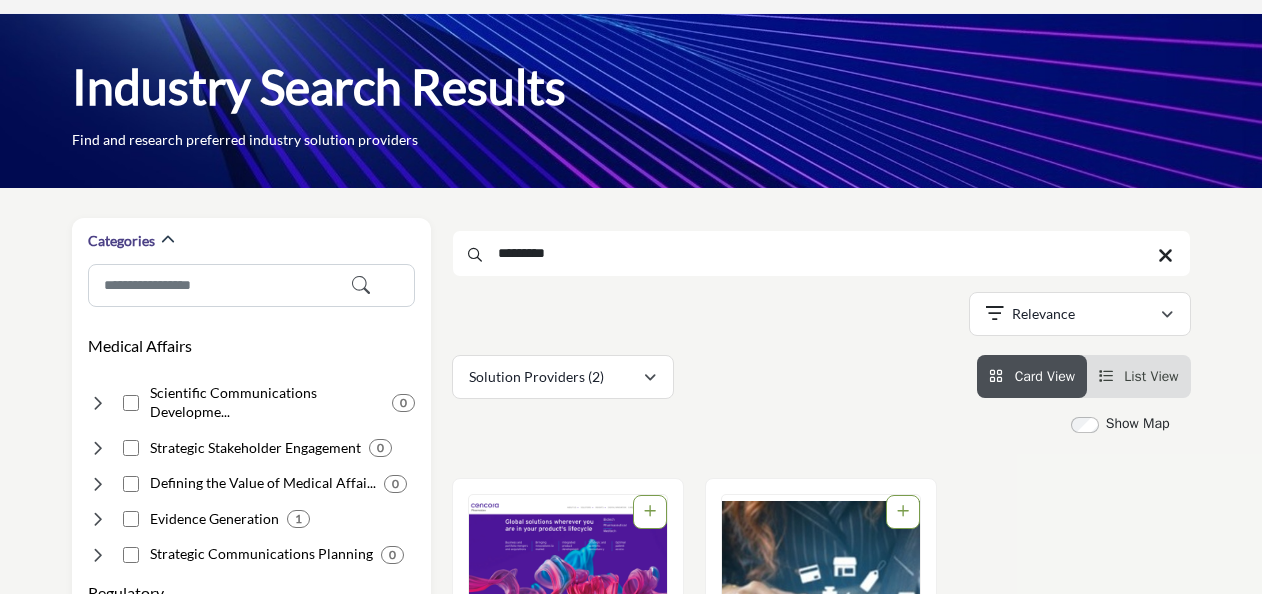 scroll, scrollTop: 0, scrollLeft: 0, axis: both 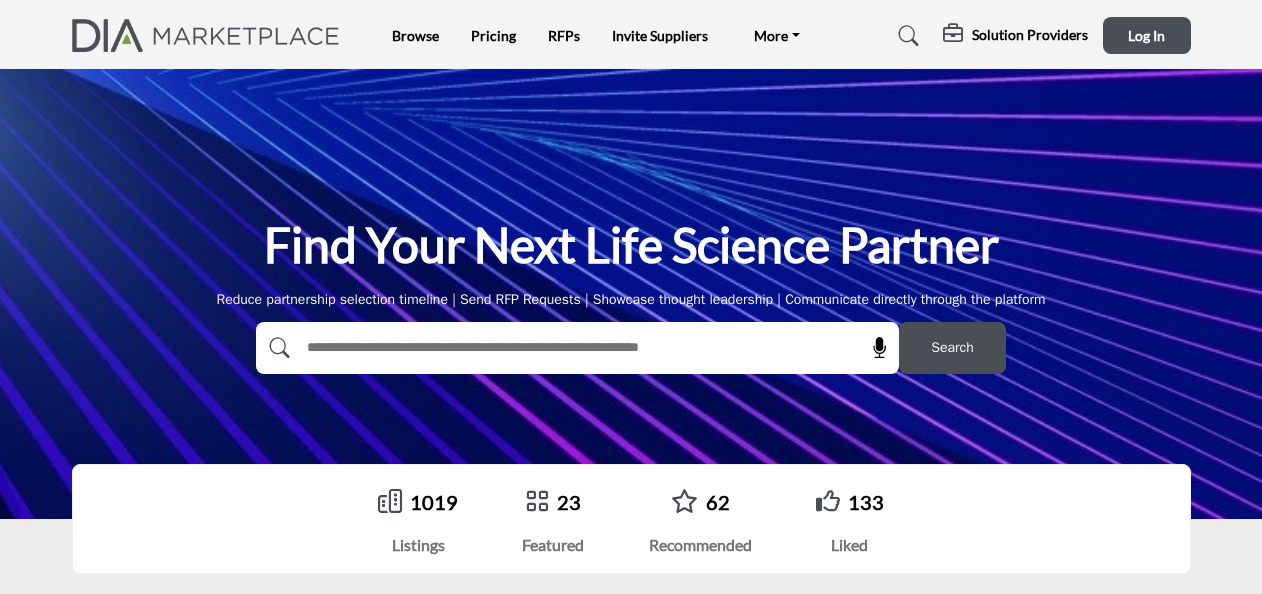 click at bounding box center [534, 348] 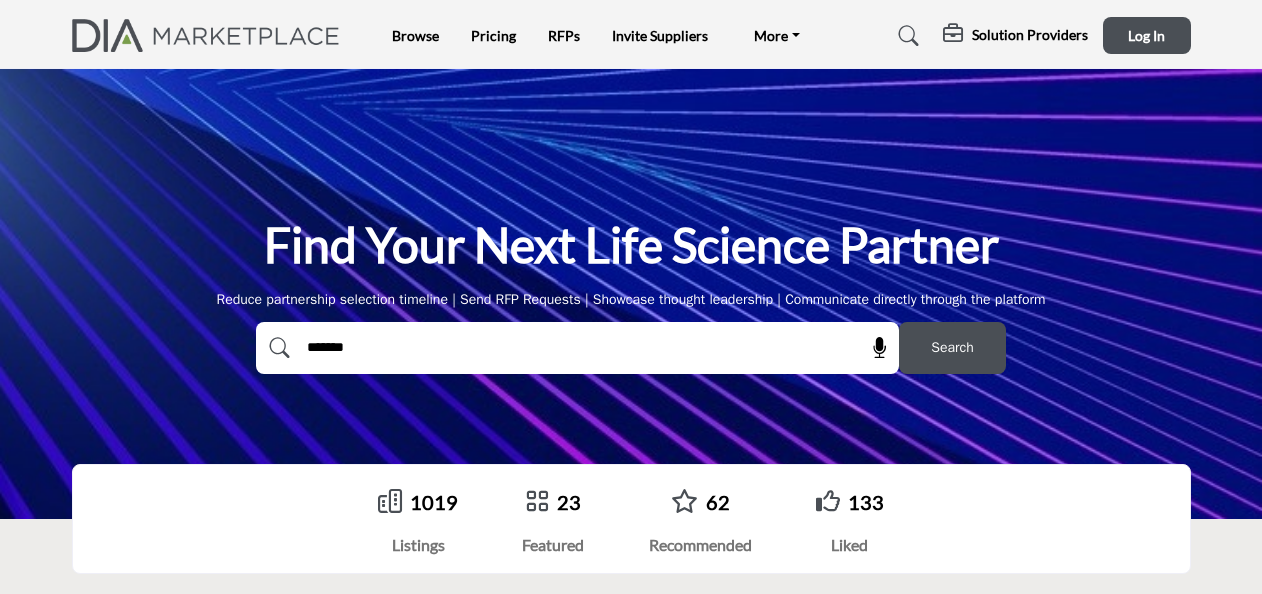 type on "*******" 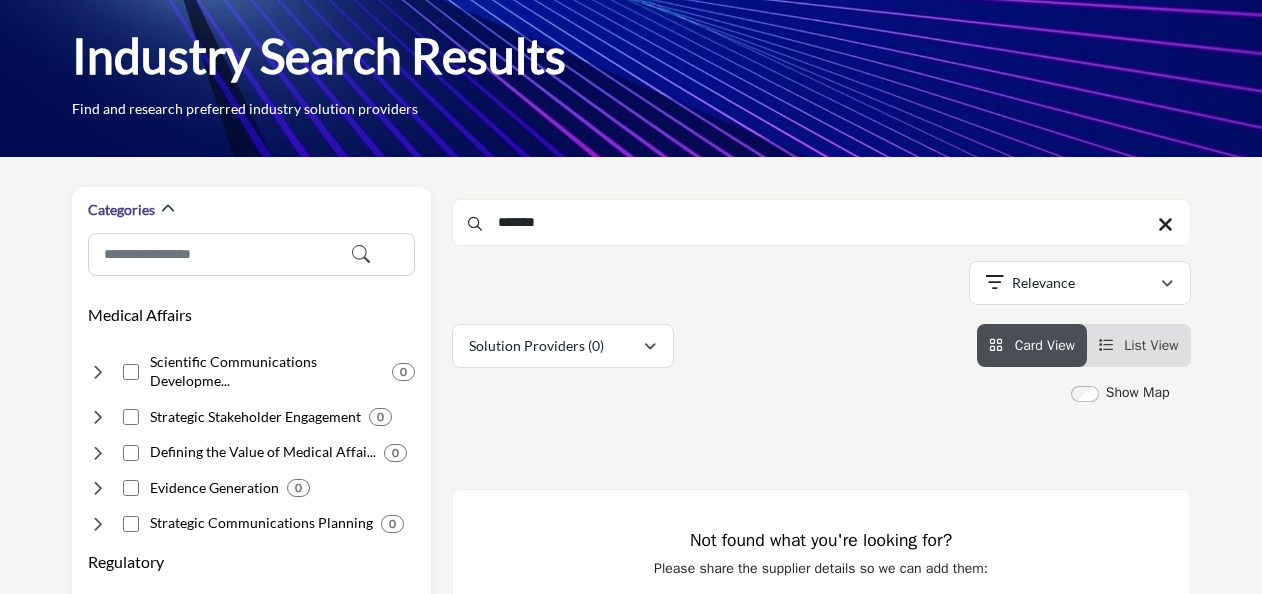 scroll, scrollTop: 83, scrollLeft: 0, axis: vertical 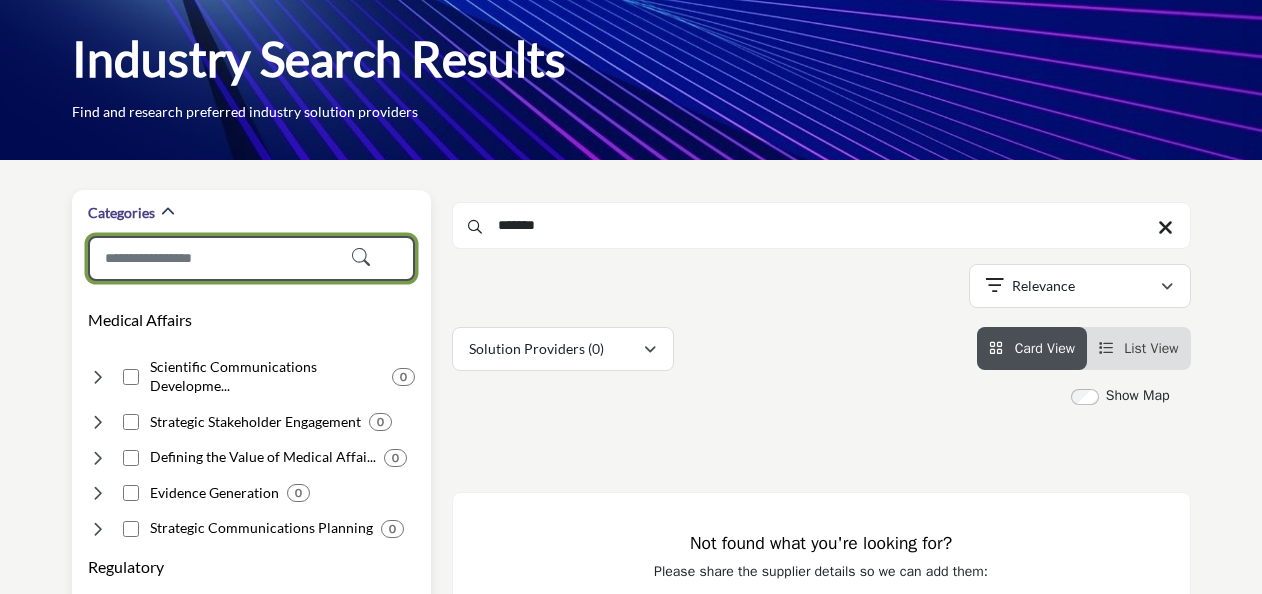 click at bounding box center (251, 258) 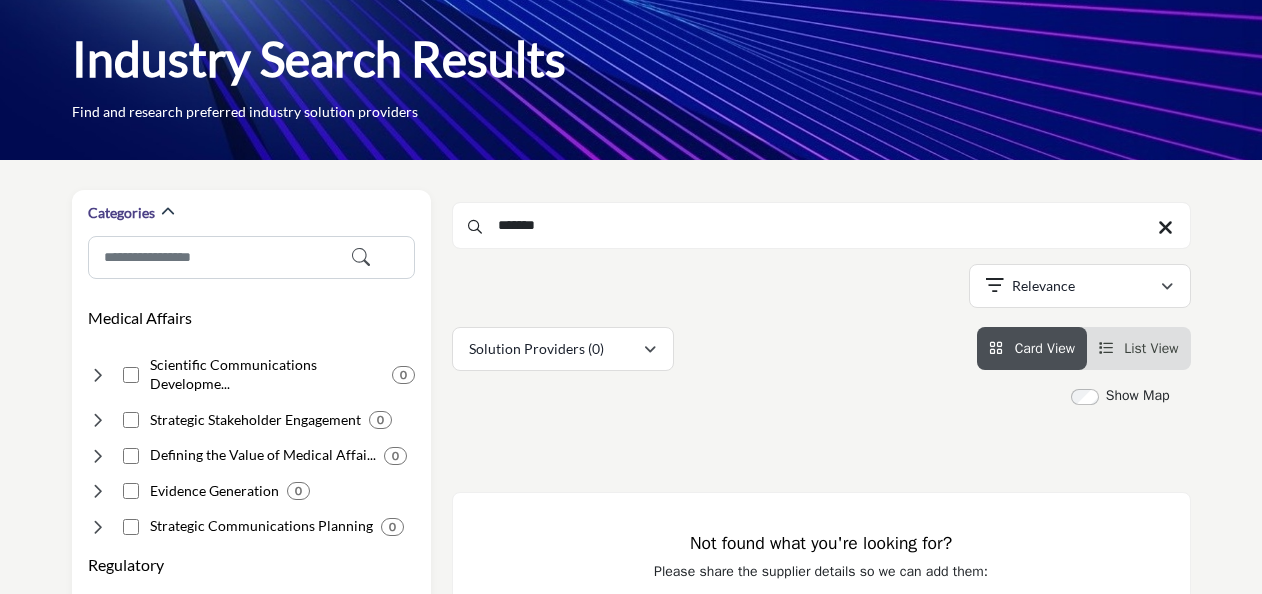 click on "Showing  0  results out of  0   For "[USERNAME]"
Relevance
Featured
Relevance
Most Recent Added" at bounding box center (821, 289) 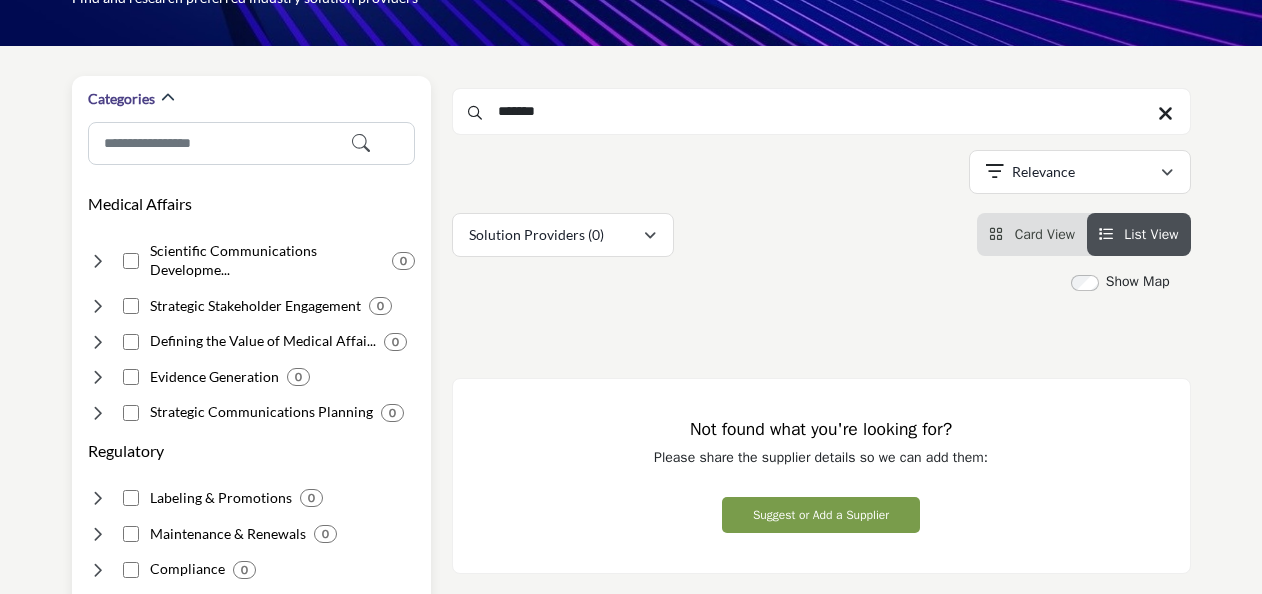 scroll, scrollTop: 0, scrollLeft: 0, axis: both 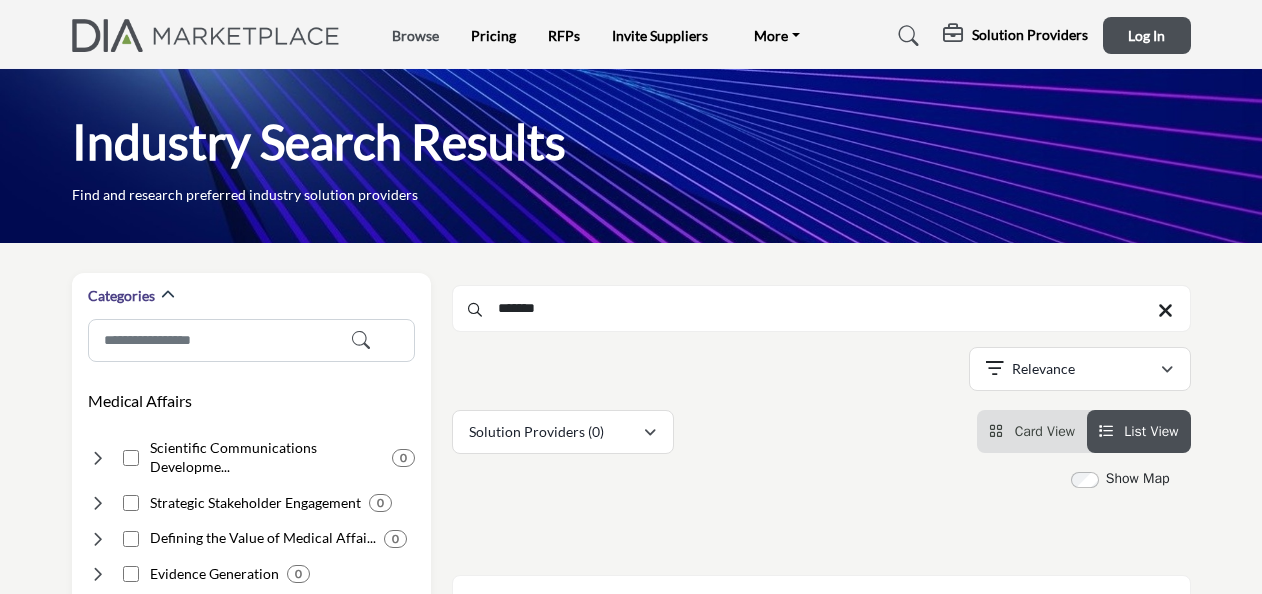 click on "Browse" at bounding box center [415, 35] 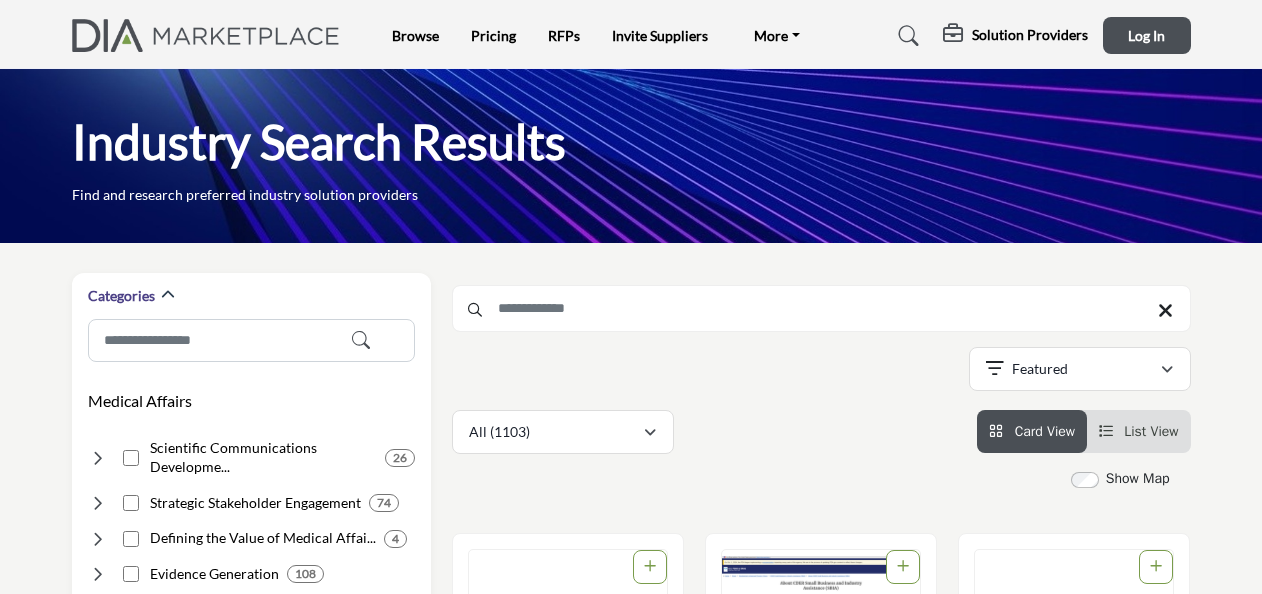 scroll, scrollTop: 0, scrollLeft: 0, axis: both 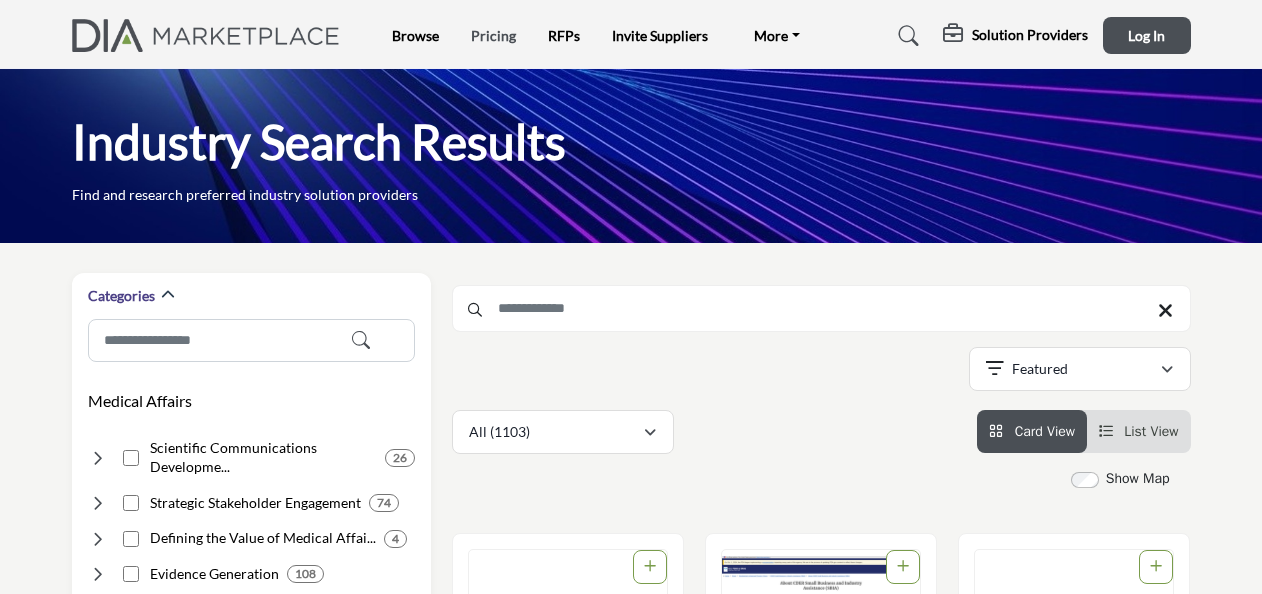 click on "Pricing" at bounding box center (493, 35) 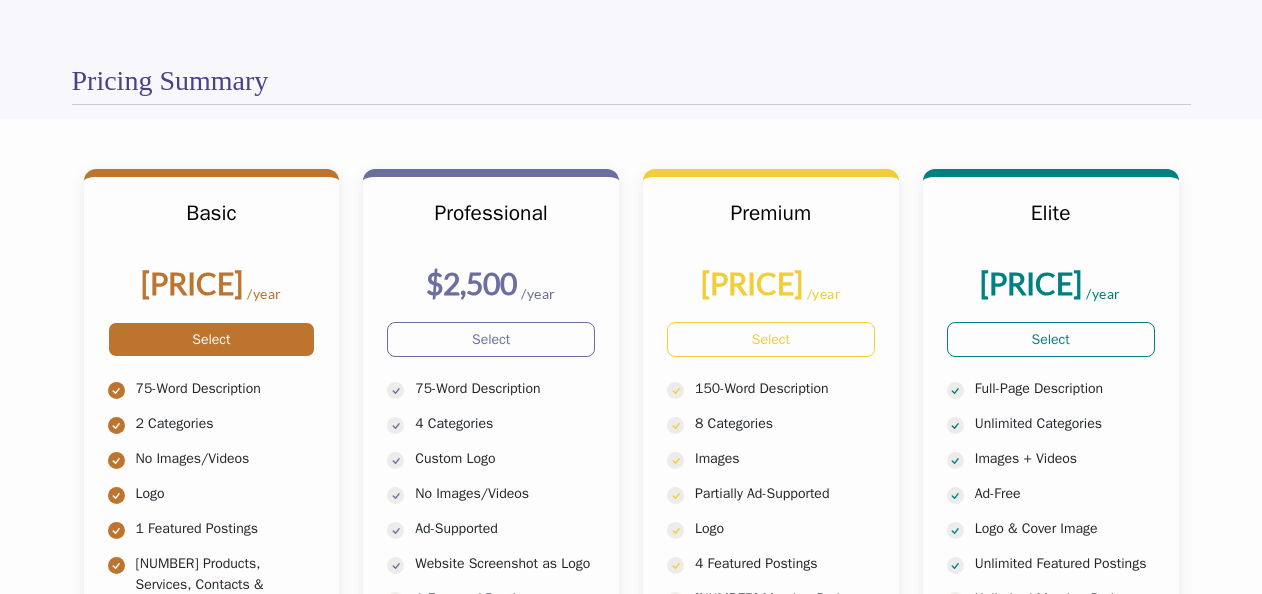 scroll, scrollTop: 485, scrollLeft: 0, axis: vertical 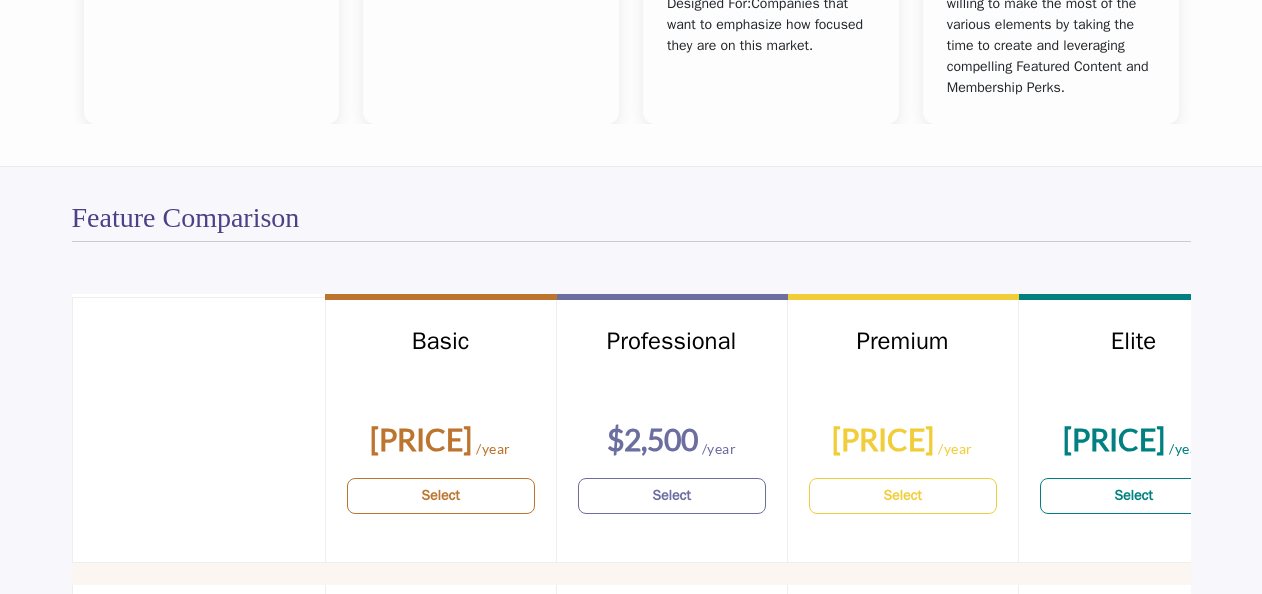 drag, startPoint x: 74, startPoint y: 61, endPoint x: 1117, endPoint y: 100, distance: 1043.7289 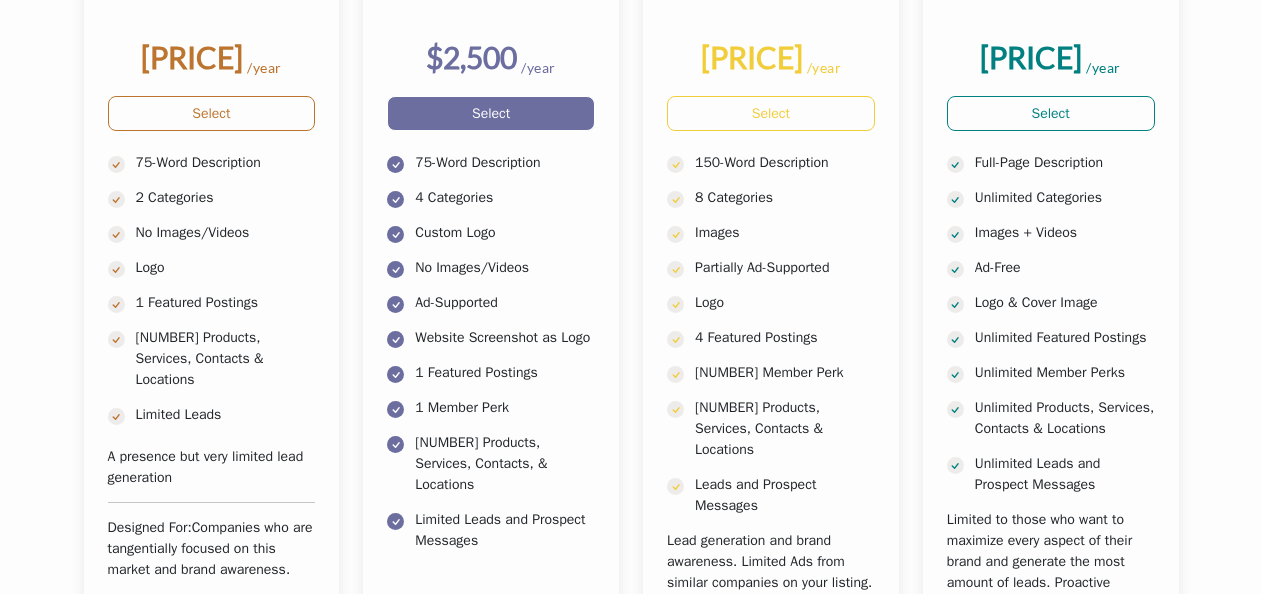 scroll, scrollTop: 691, scrollLeft: 0, axis: vertical 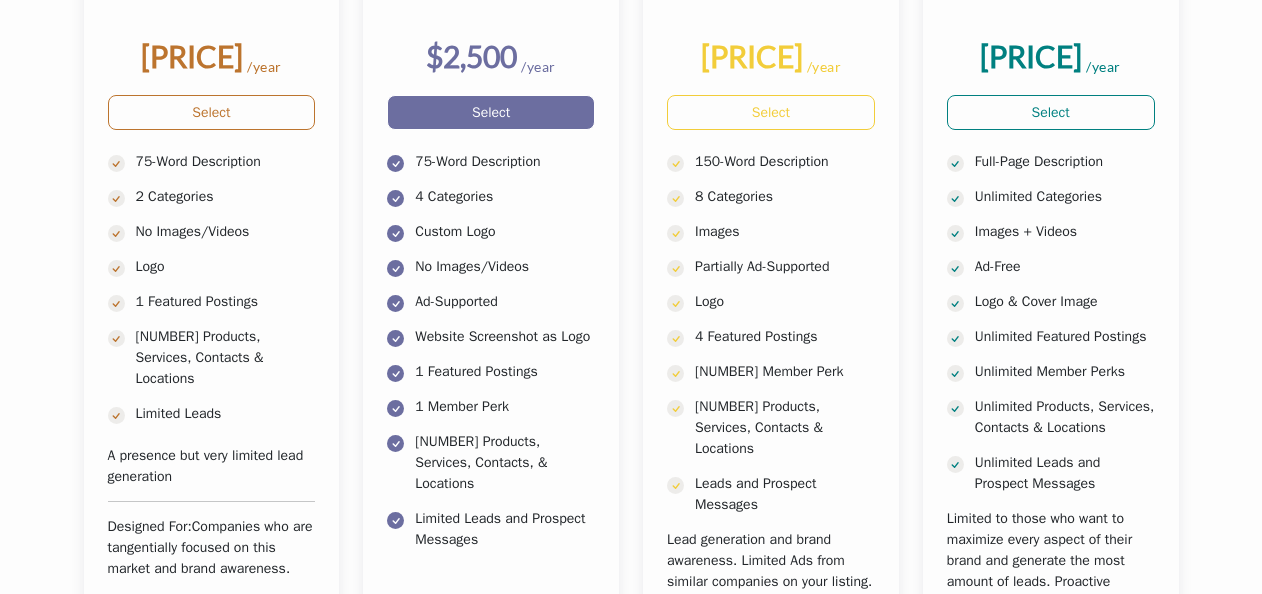 click on "75-Word Description
4 Categories
Custom Logo
No Images/Videos" at bounding box center [491, 350] 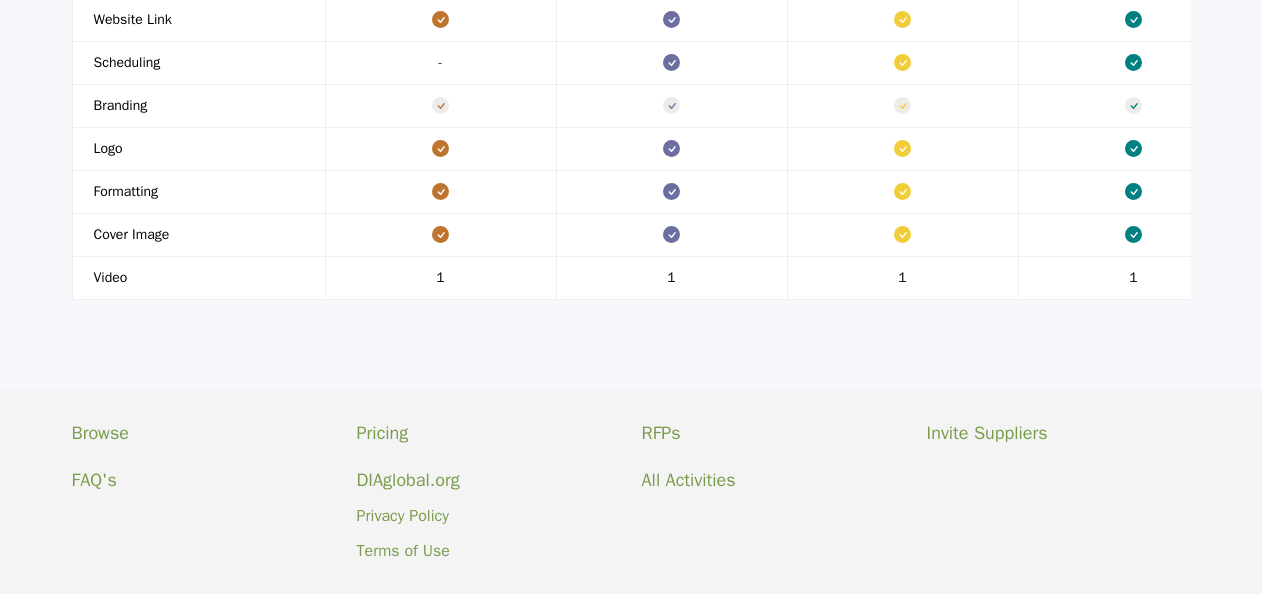 scroll, scrollTop: 2604, scrollLeft: 0, axis: vertical 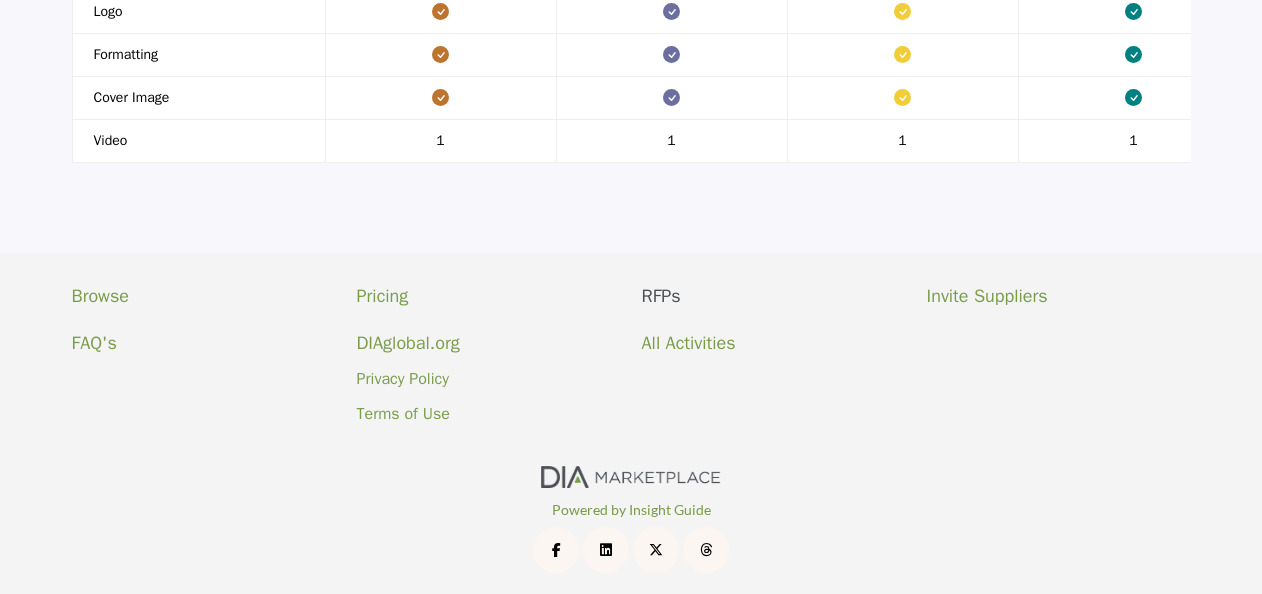 click on "RFPs" at bounding box center (774, 296) 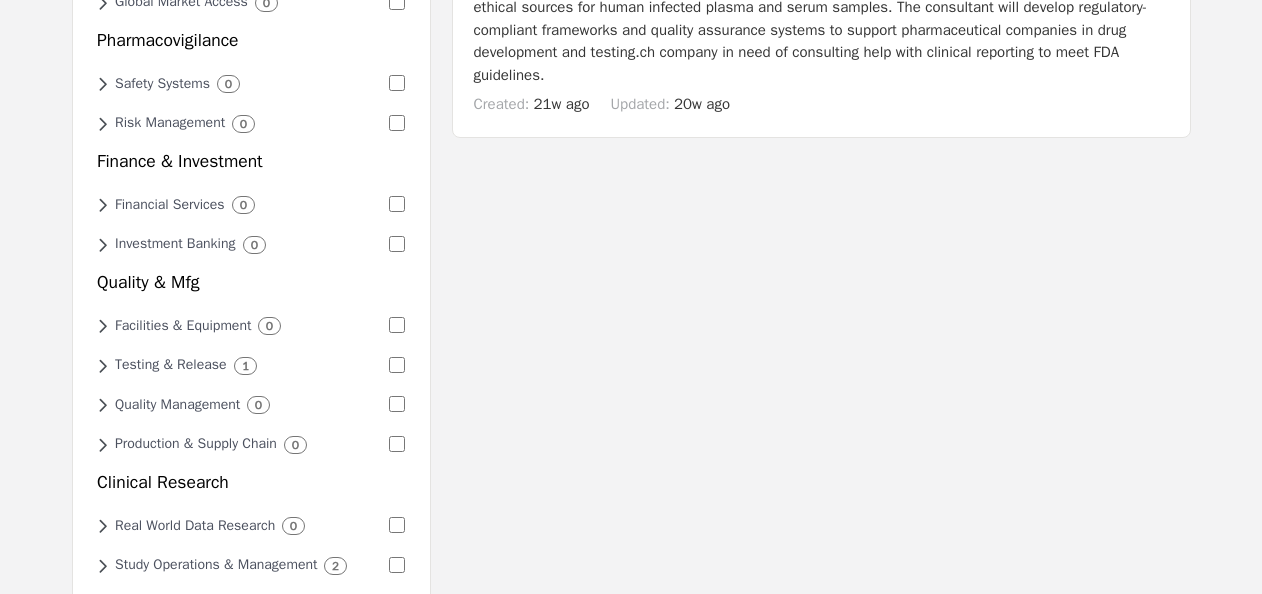 scroll, scrollTop: 910, scrollLeft: 0, axis: vertical 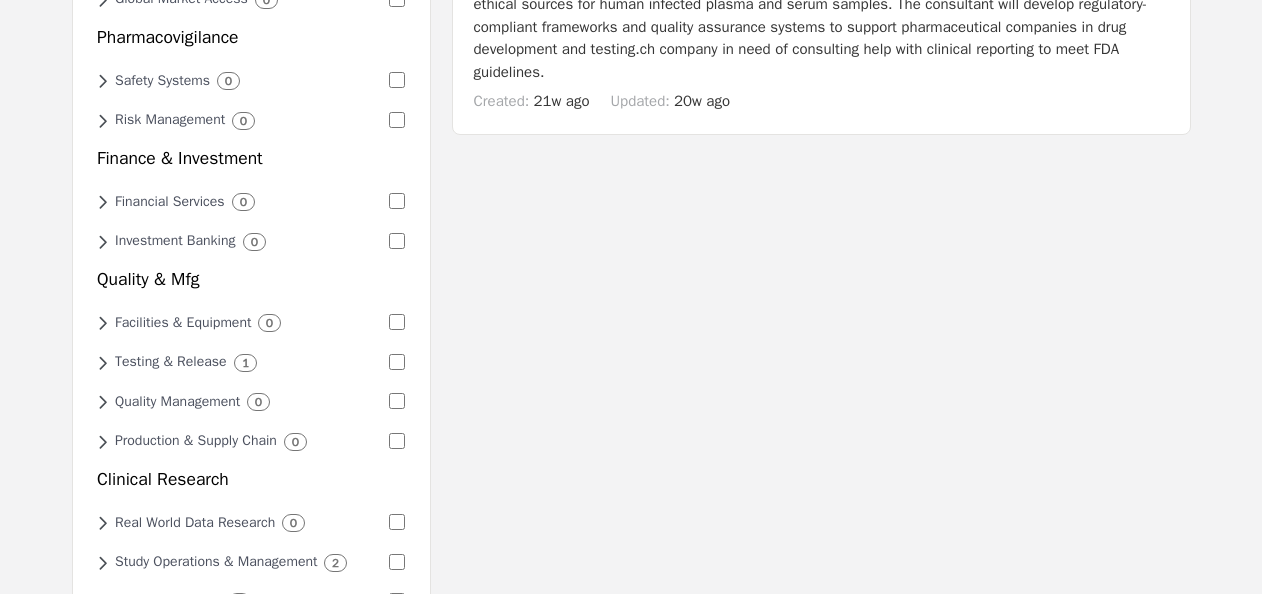 click on "1" at bounding box center (245, 363) 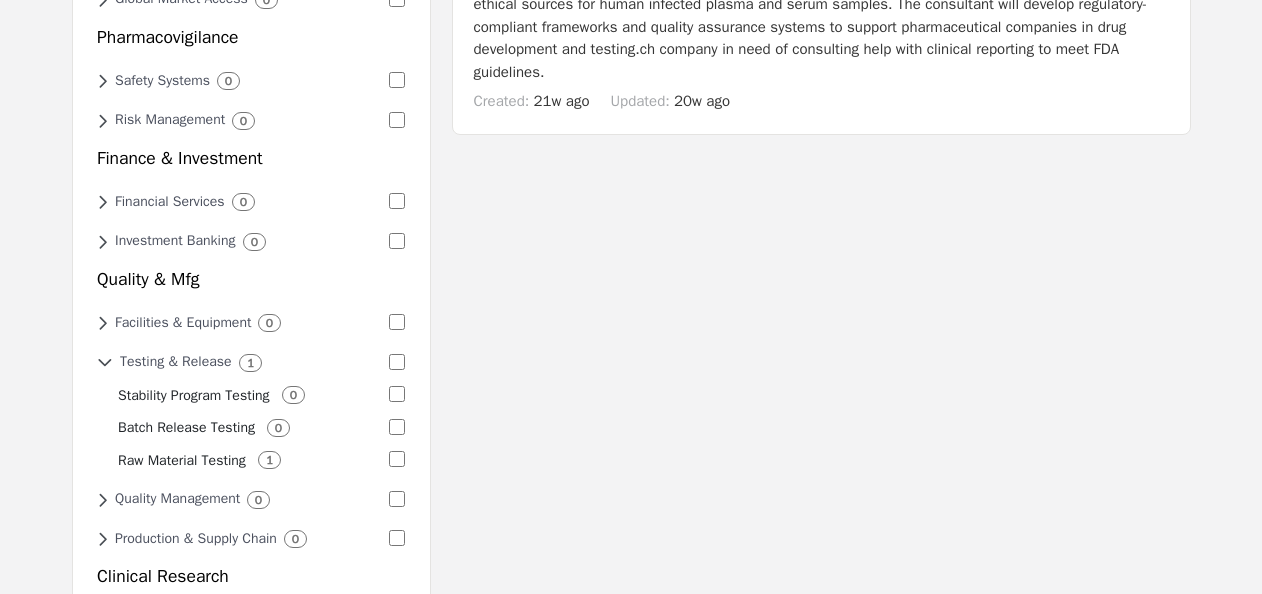 click at bounding box center [105, 363] 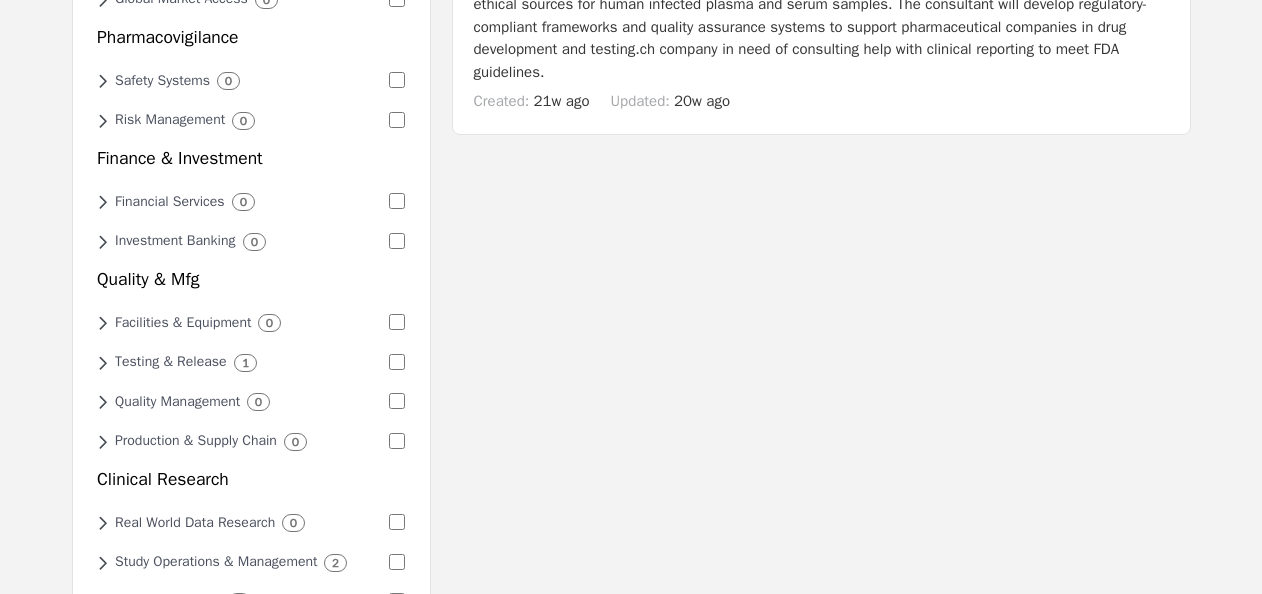 click at bounding box center (102, 363) 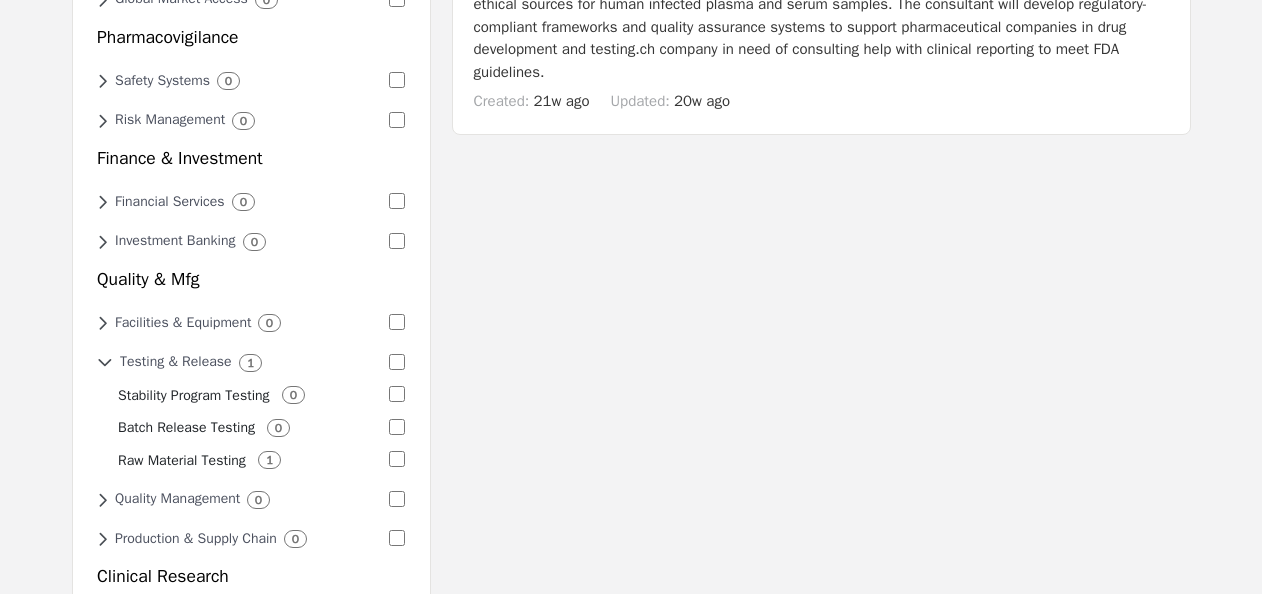 click on "1" at bounding box center (250, 363) 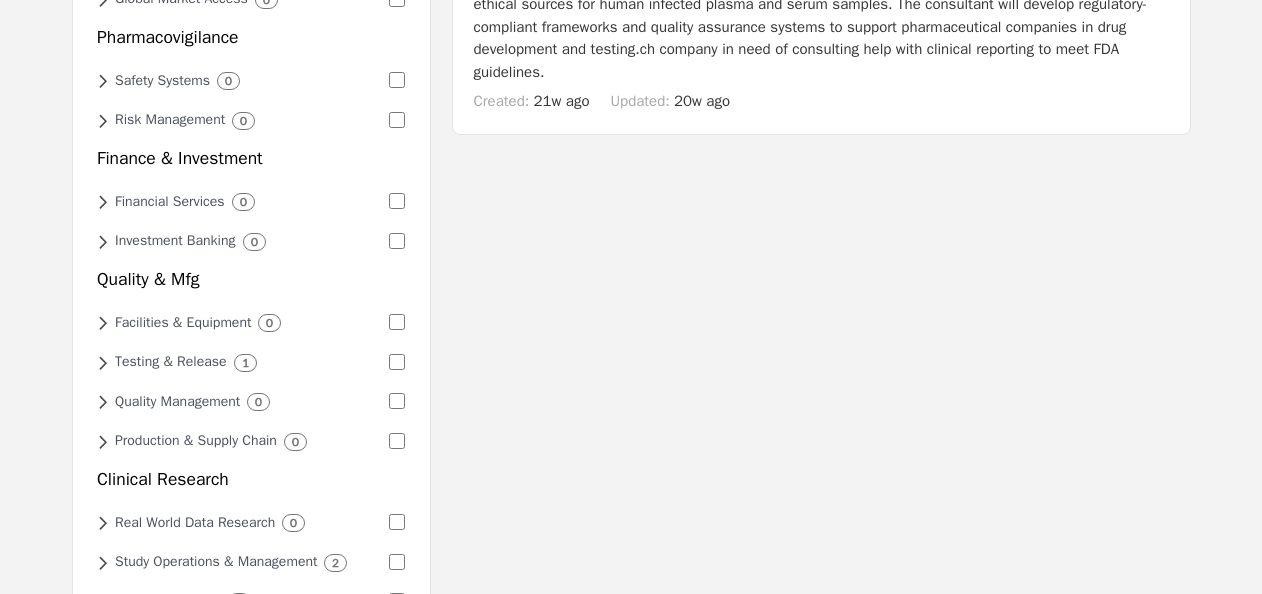 click on "1" at bounding box center (245, 363) 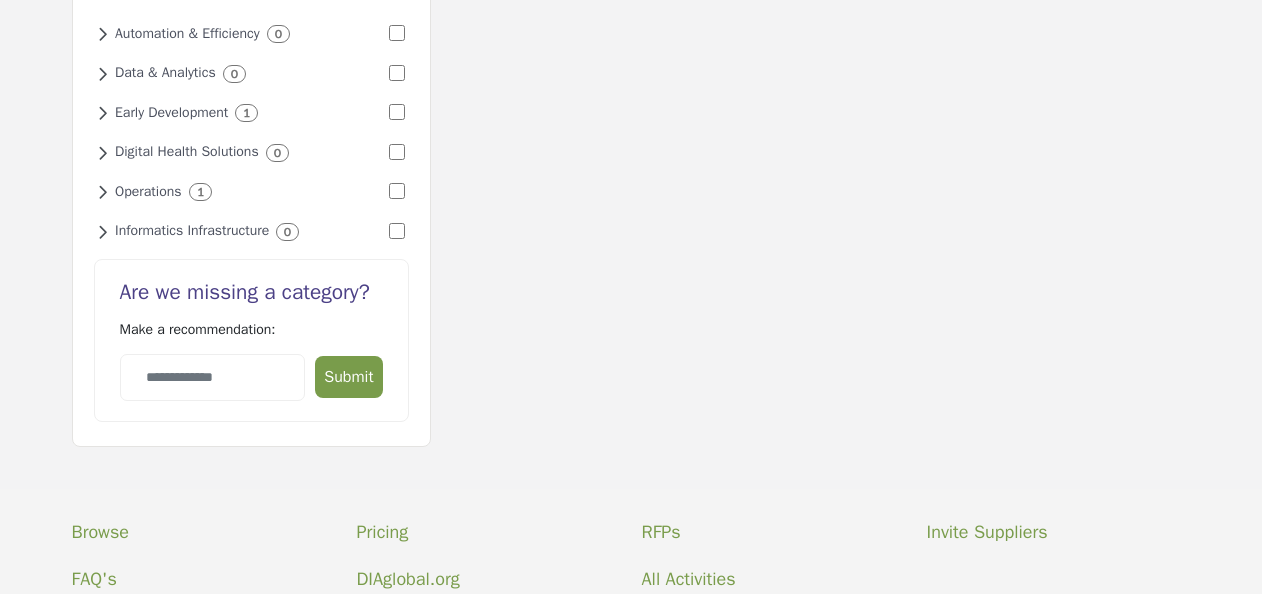scroll, scrollTop: 1901, scrollLeft: 0, axis: vertical 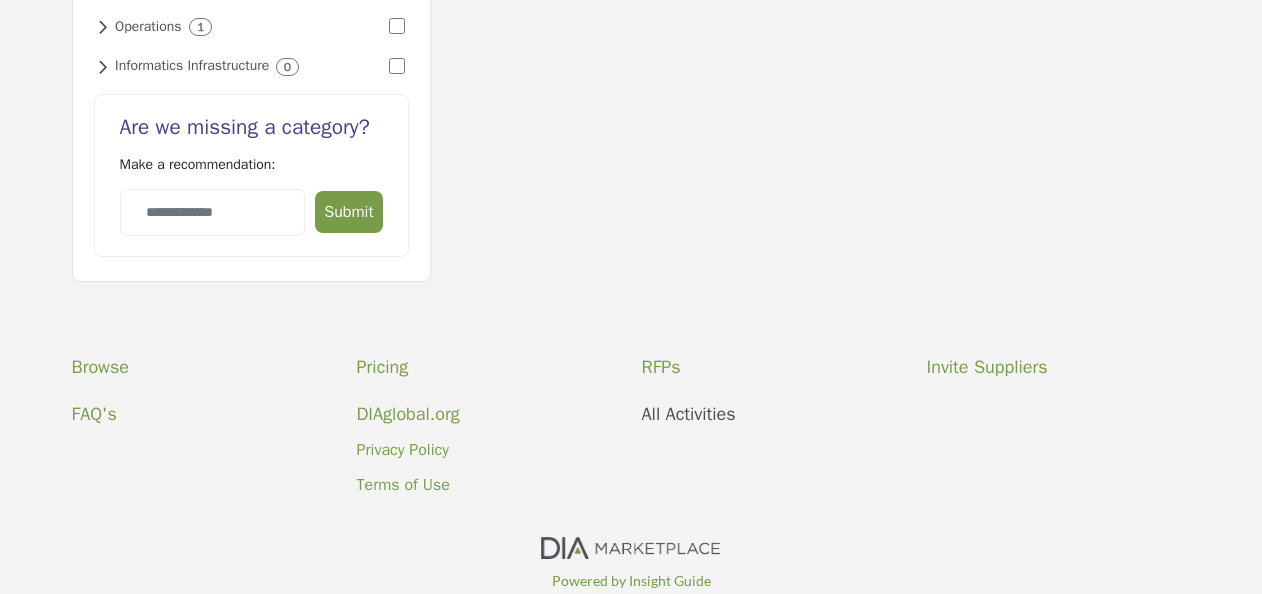 click on "All Activities" at bounding box center (774, 414) 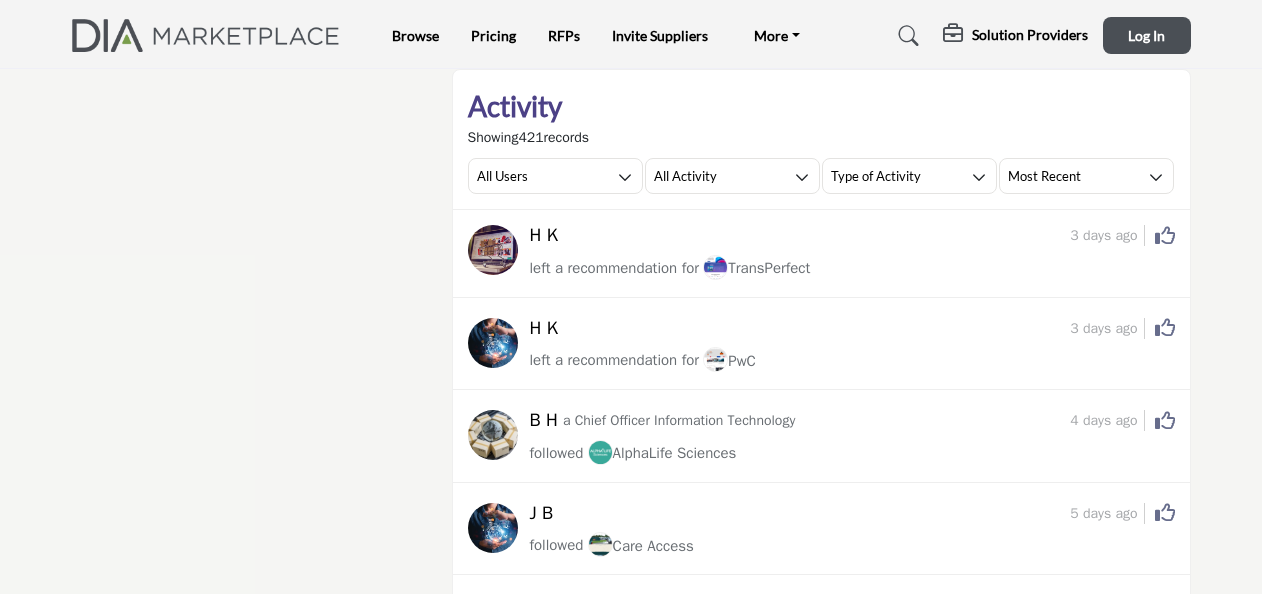 scroll, scrollTop: 0, scrollLeft: 0, axis: both 